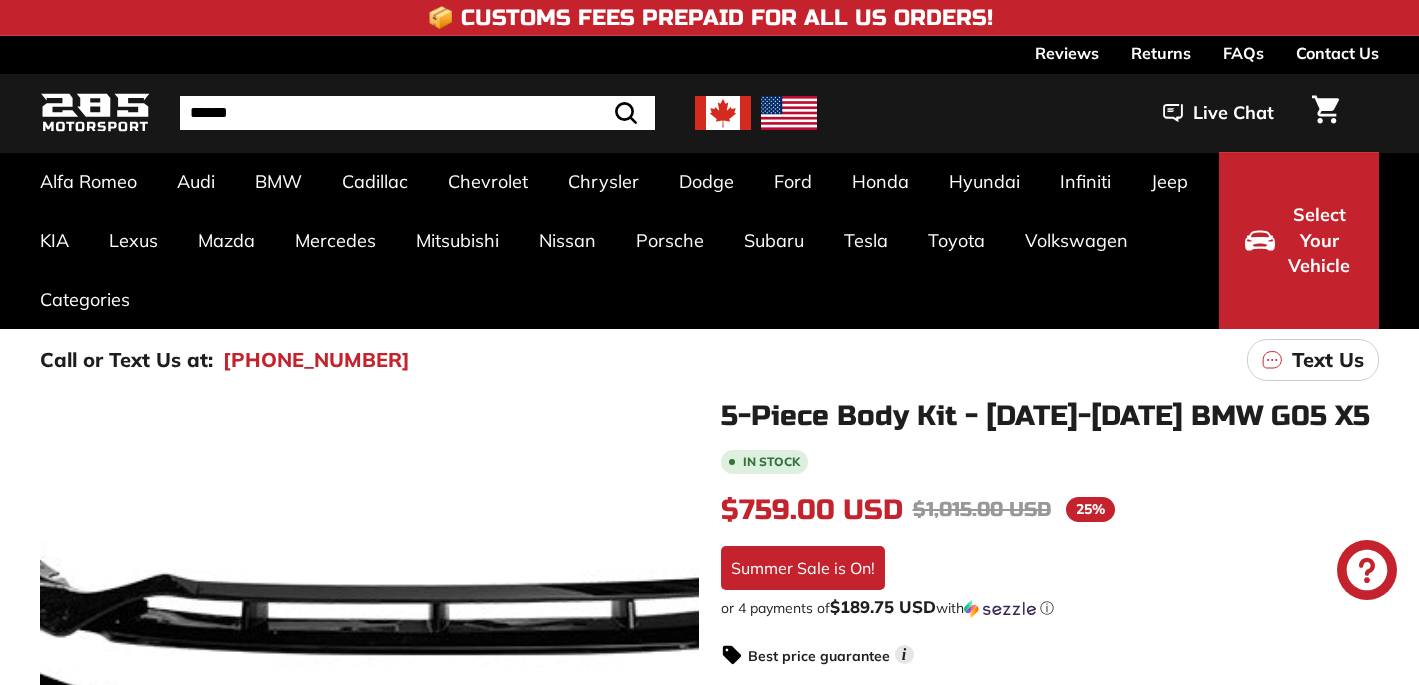 scroll, scrollTop: 0, scrollLeft: 0, axis: both 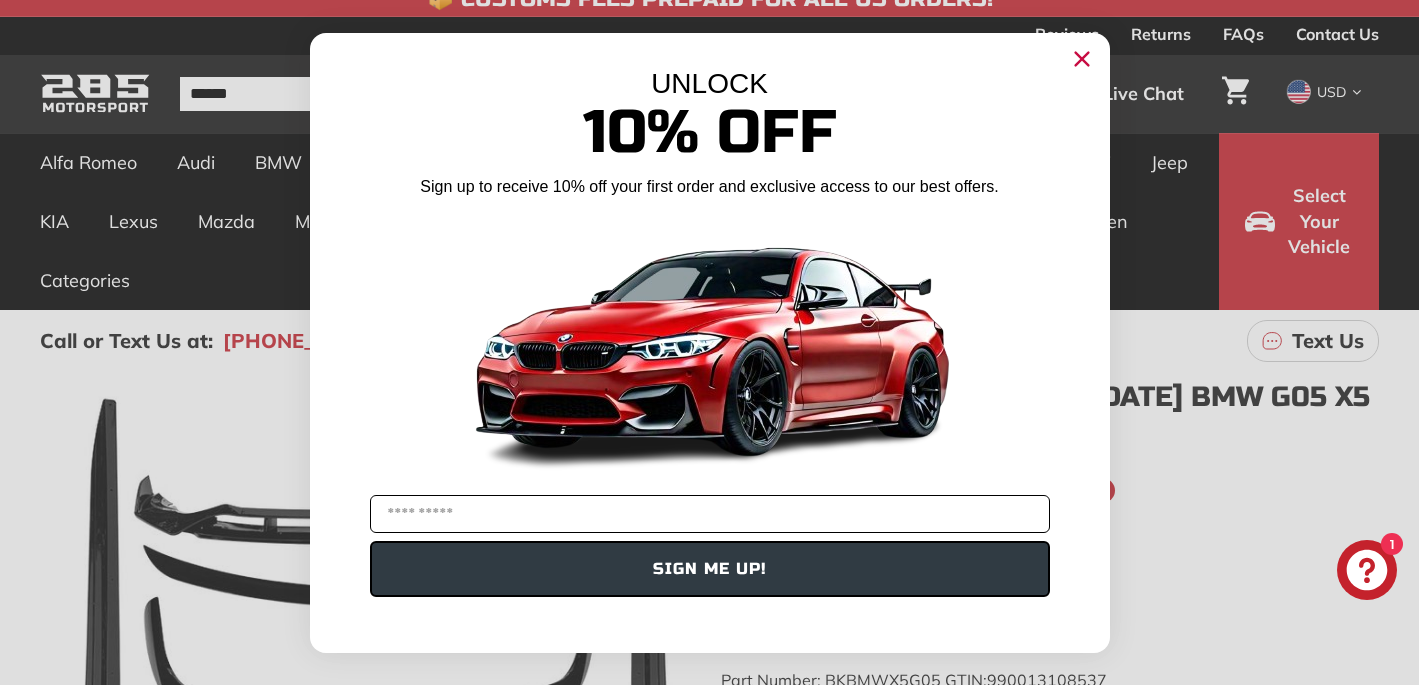click at bounding box center [710, 514] 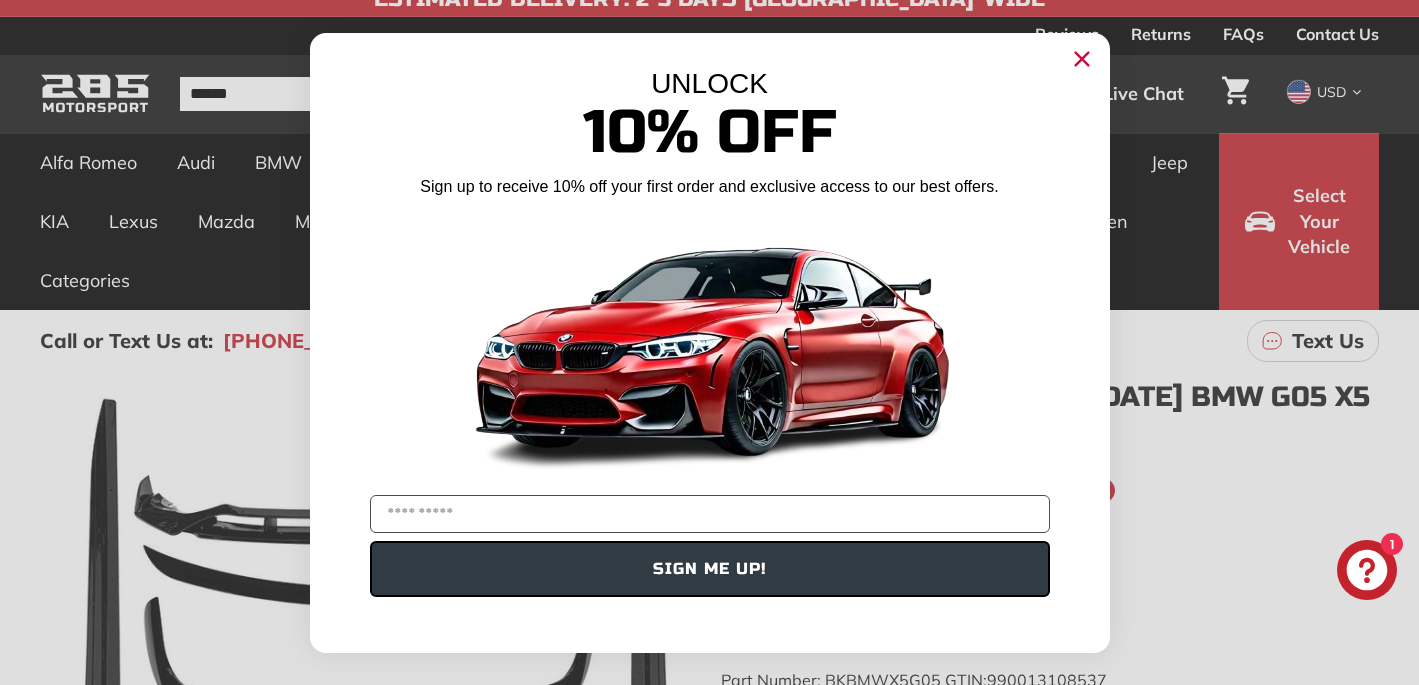 type on "**********" 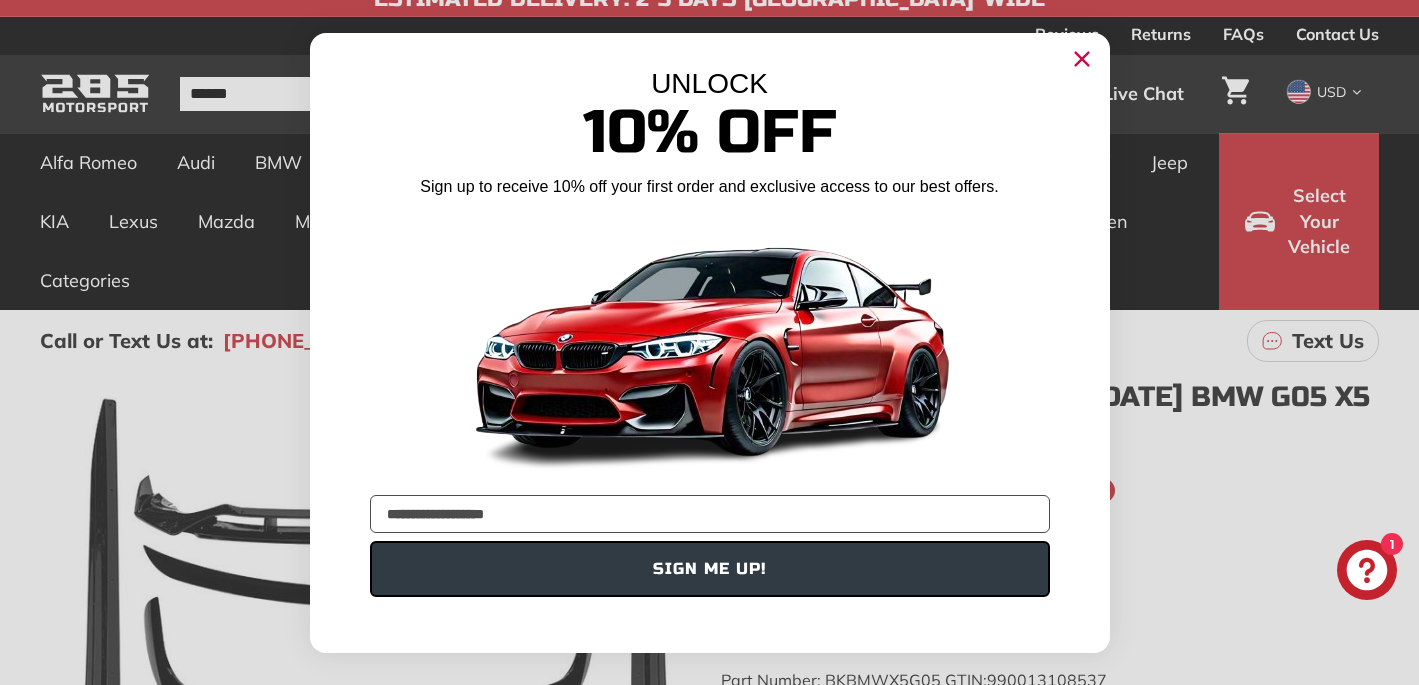 click on "SIGN ME UP!" at bounding box center (710, 569) 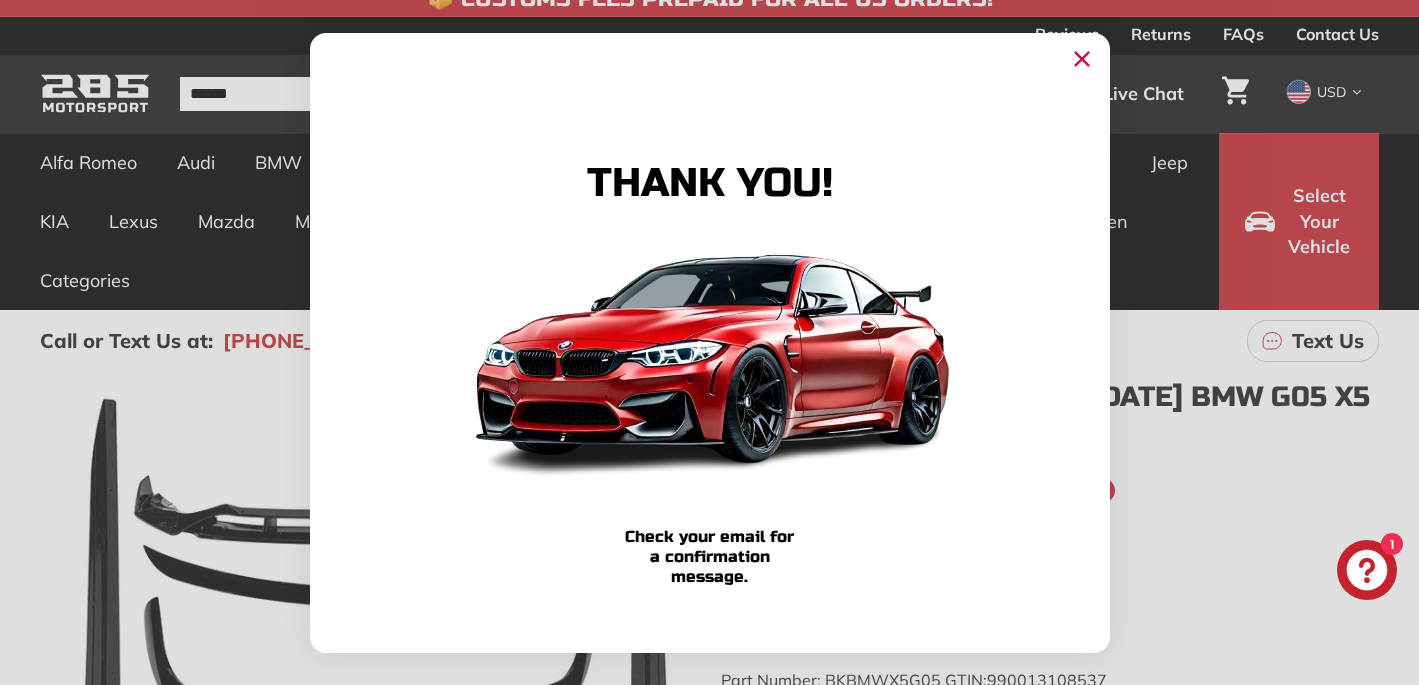 click 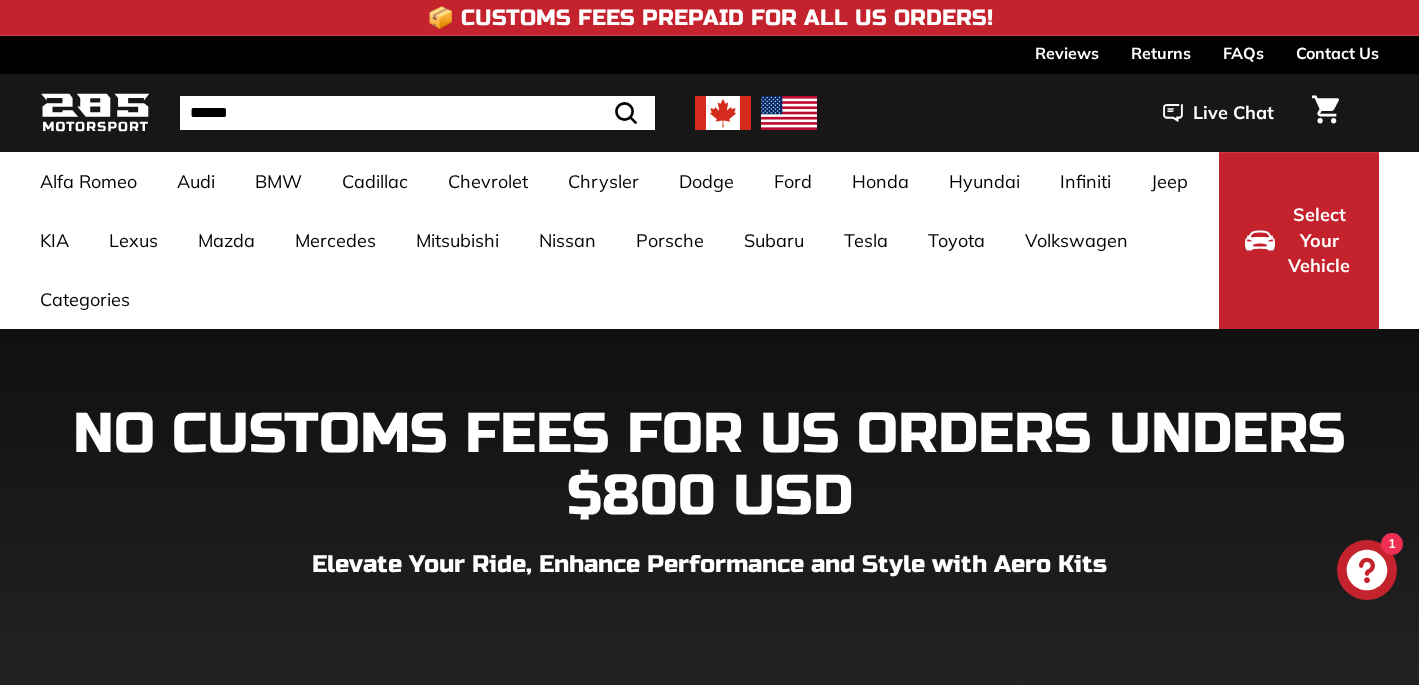 scroll, scrollTop: 0, scrollLeft: 0, axis: both 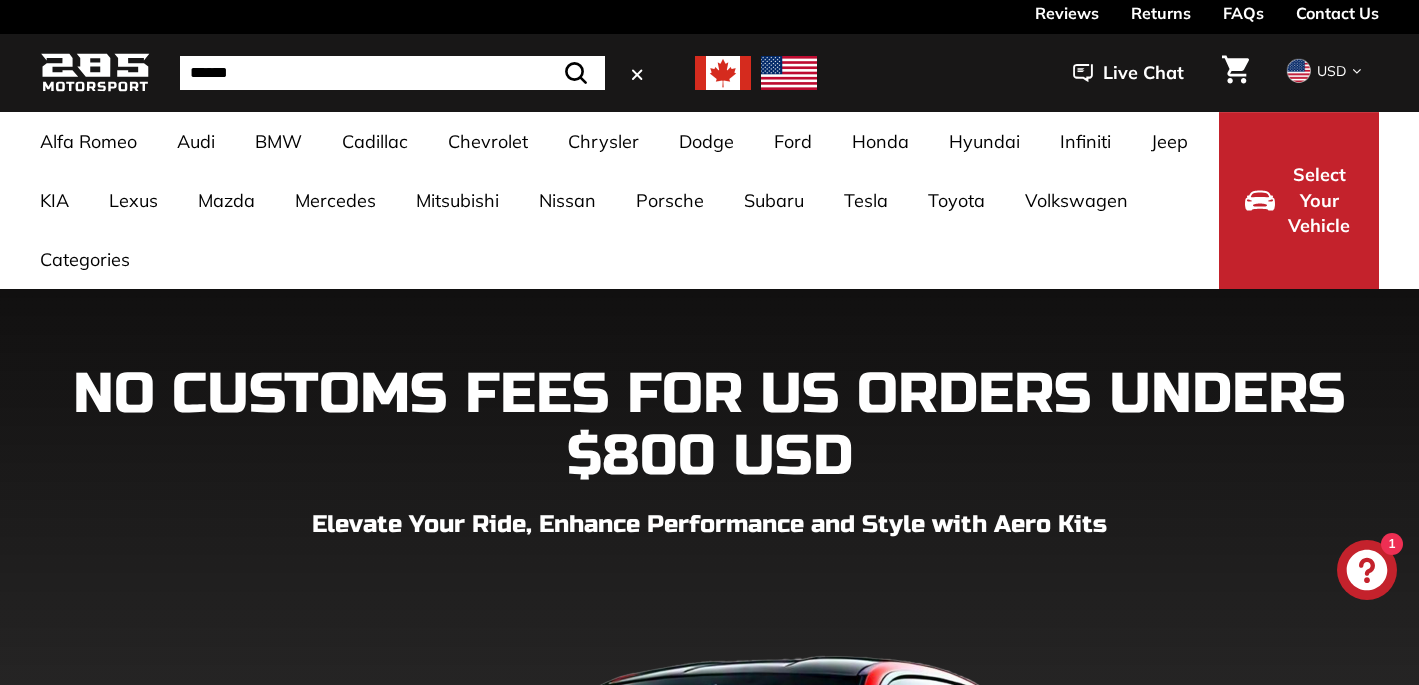 click at bounding box center (392, 73) 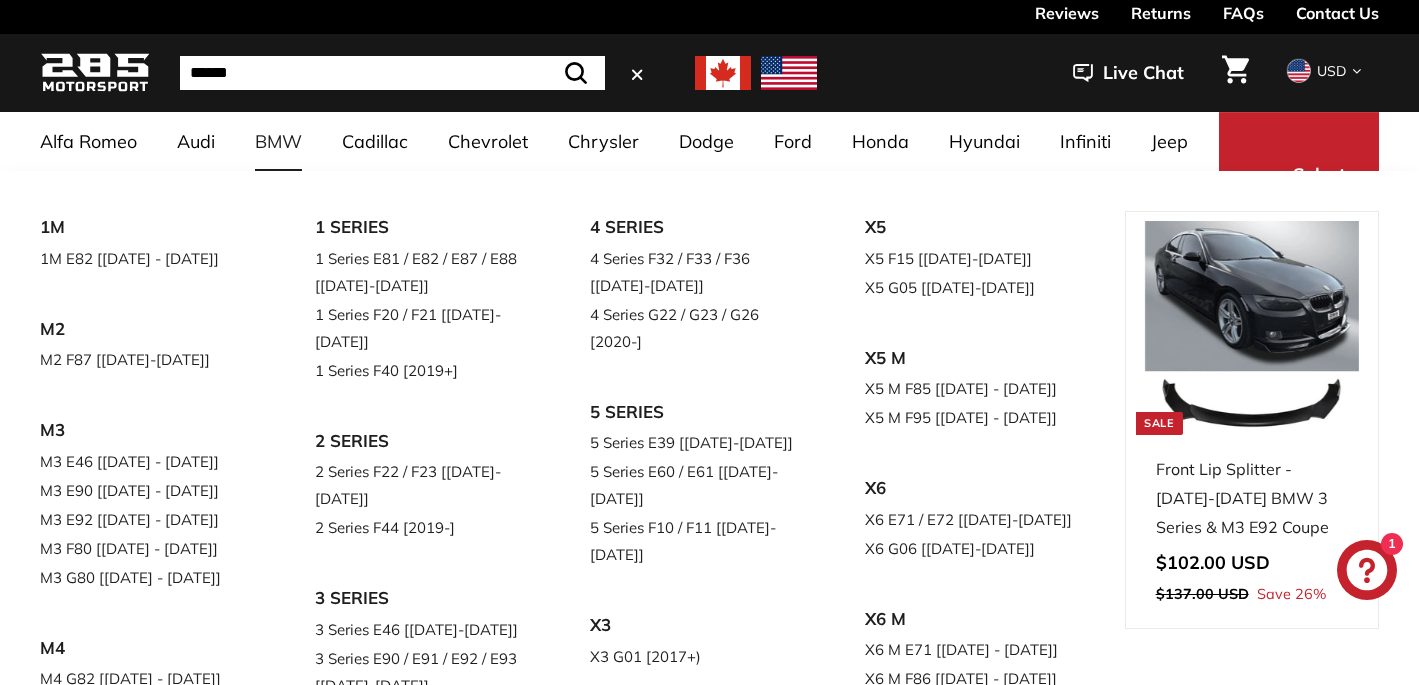 click on "BMW" at bounding box center (278, 141) 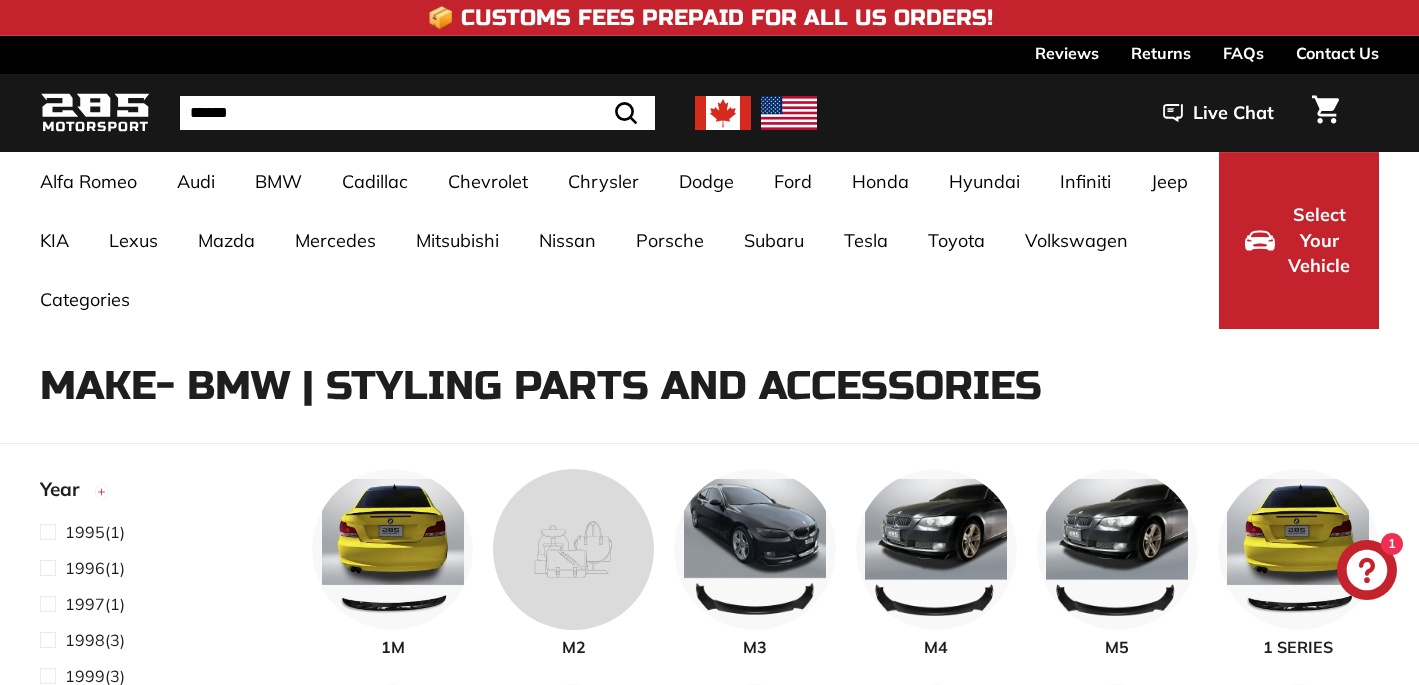 select on "**********" 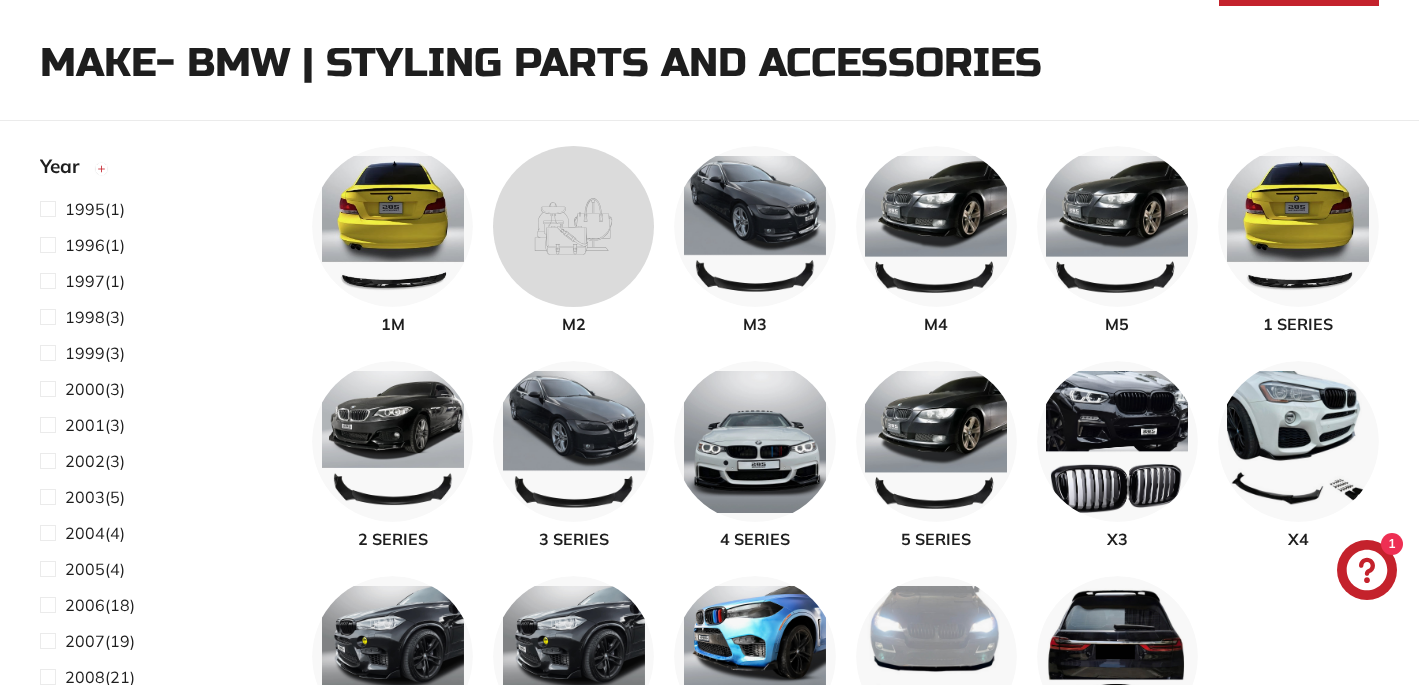 scroll, scrollTop: 320, scrollLeft: 0, axis: vertical 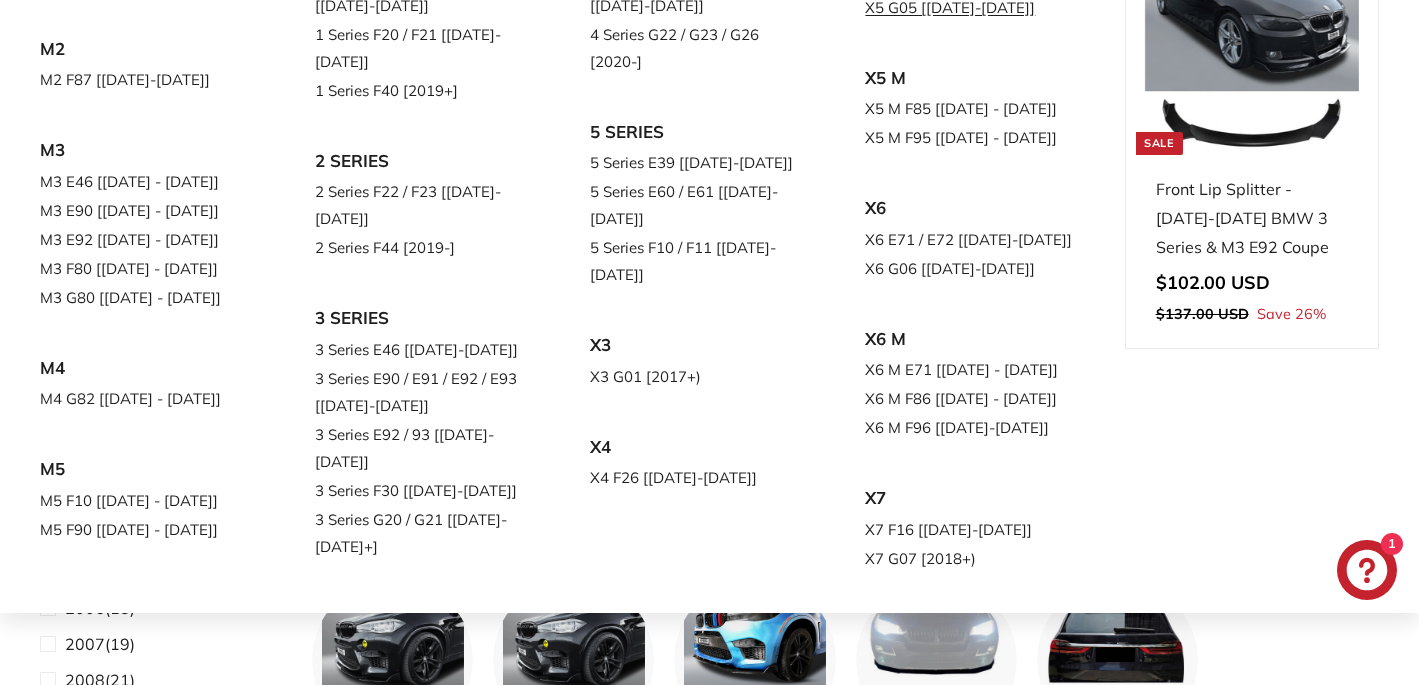click on "X5 G05 [[DATE]-[DATE]]" at bounding box center [974, 7] 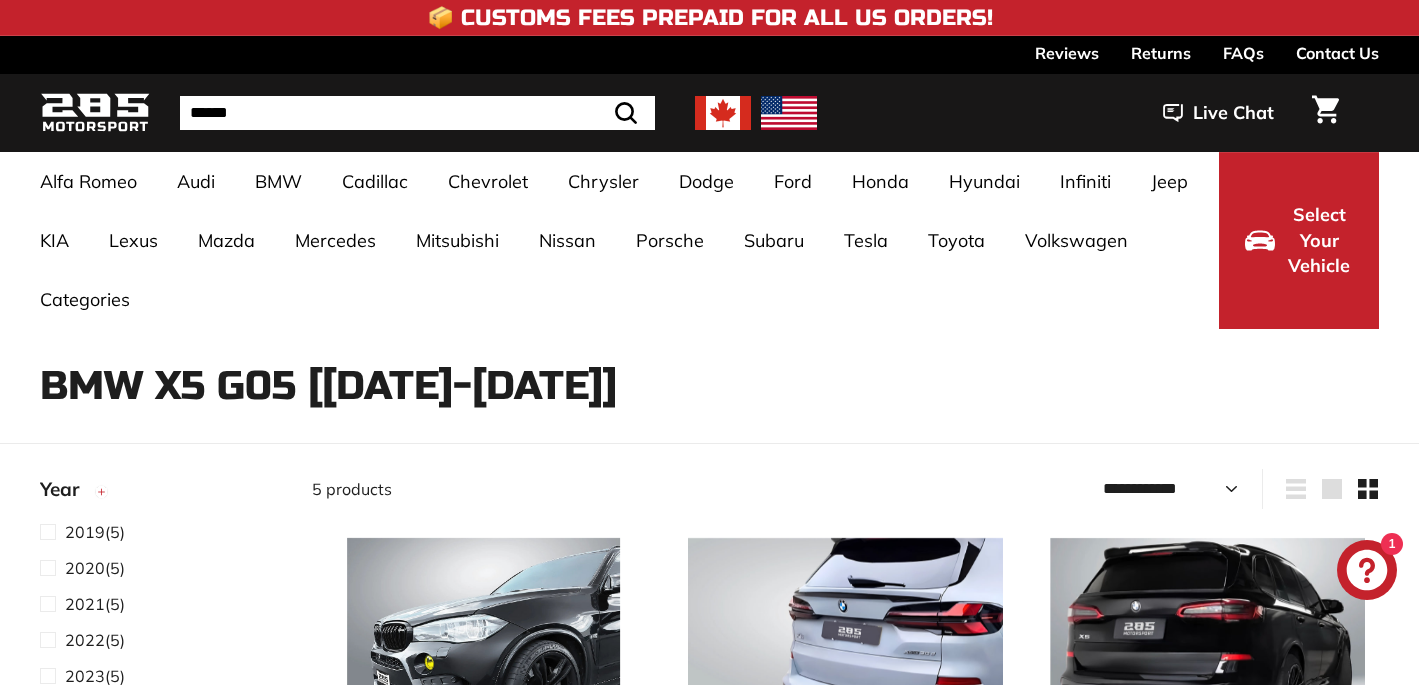select on "**********" 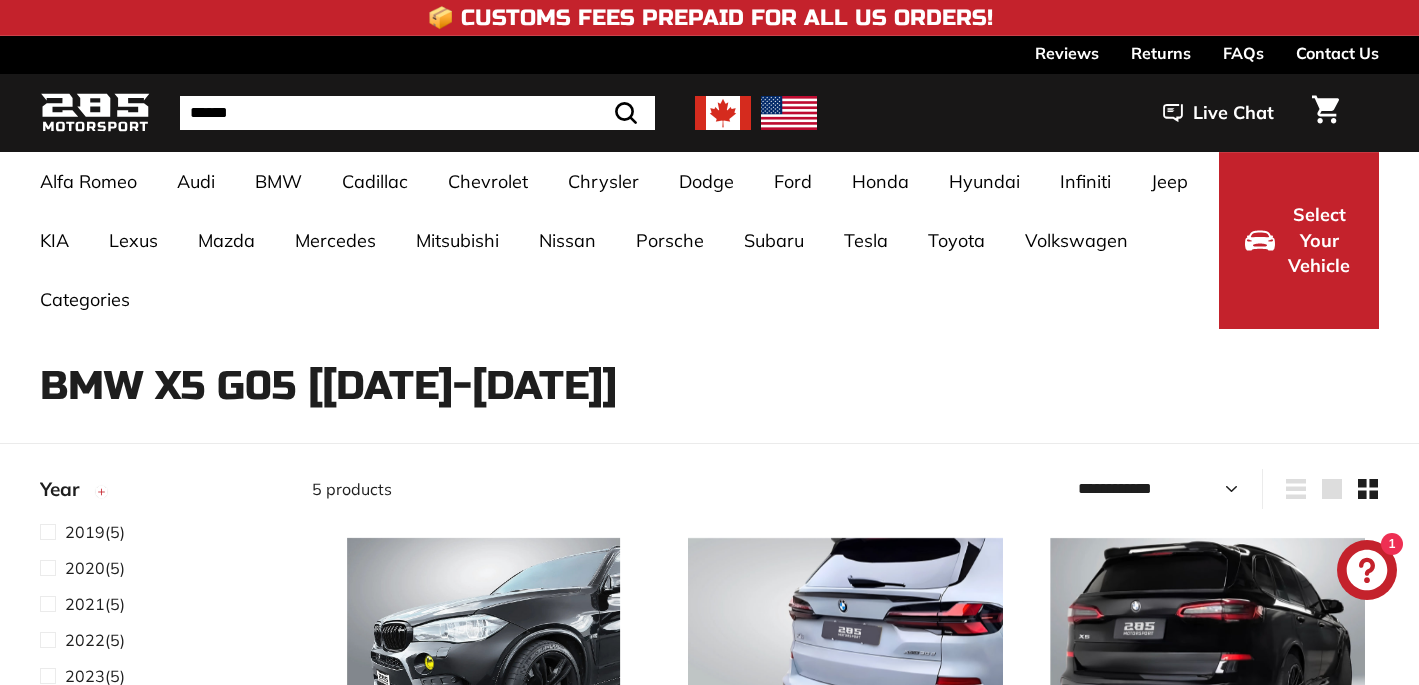 scroll, scrollTop: 0, scrollLeft: 0, axis: both 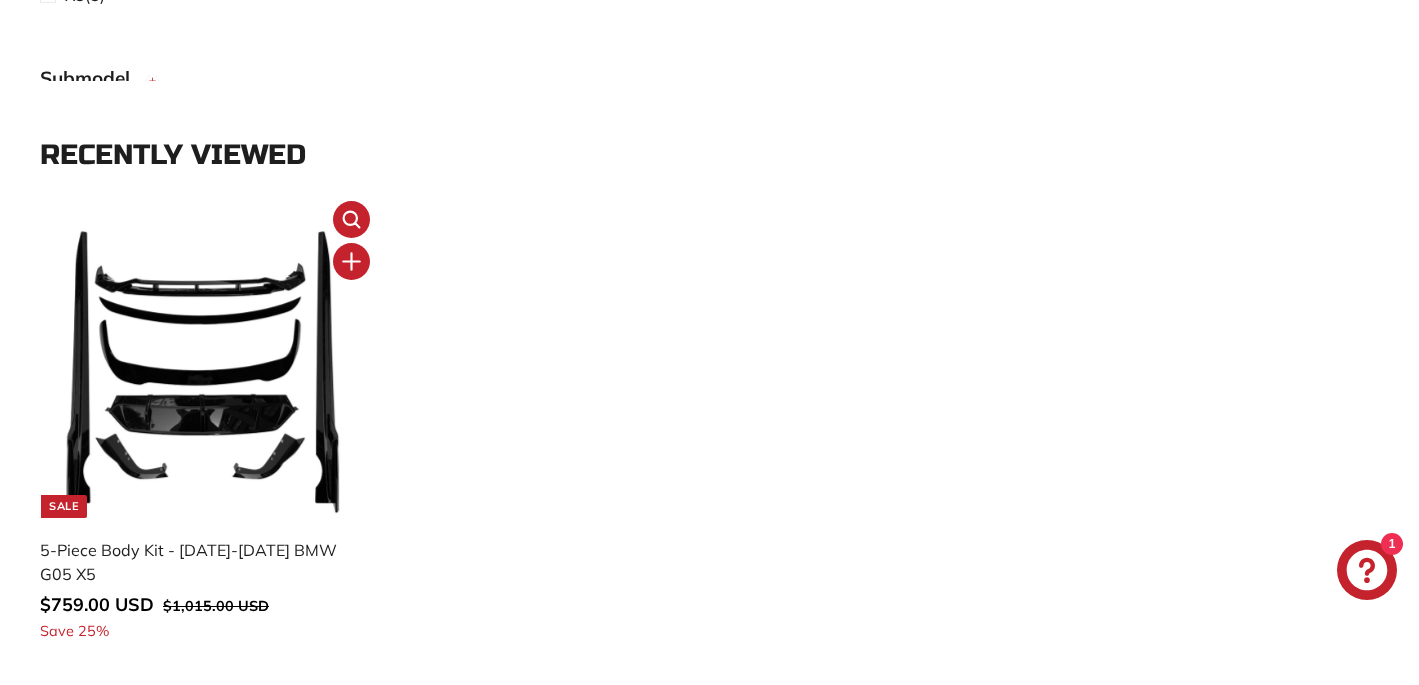 click at bounding box center [200, 371] 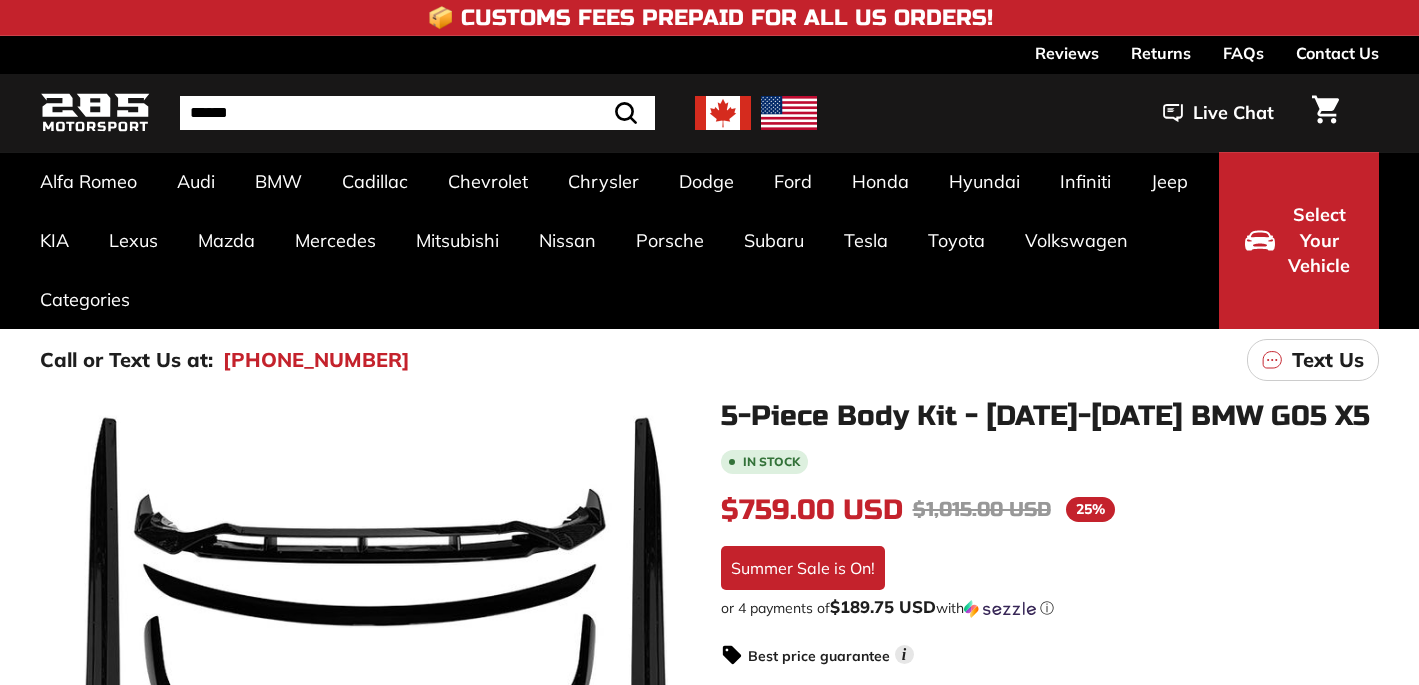 scroll, scrollTop: 0, scrollLeft: 0, axis: both 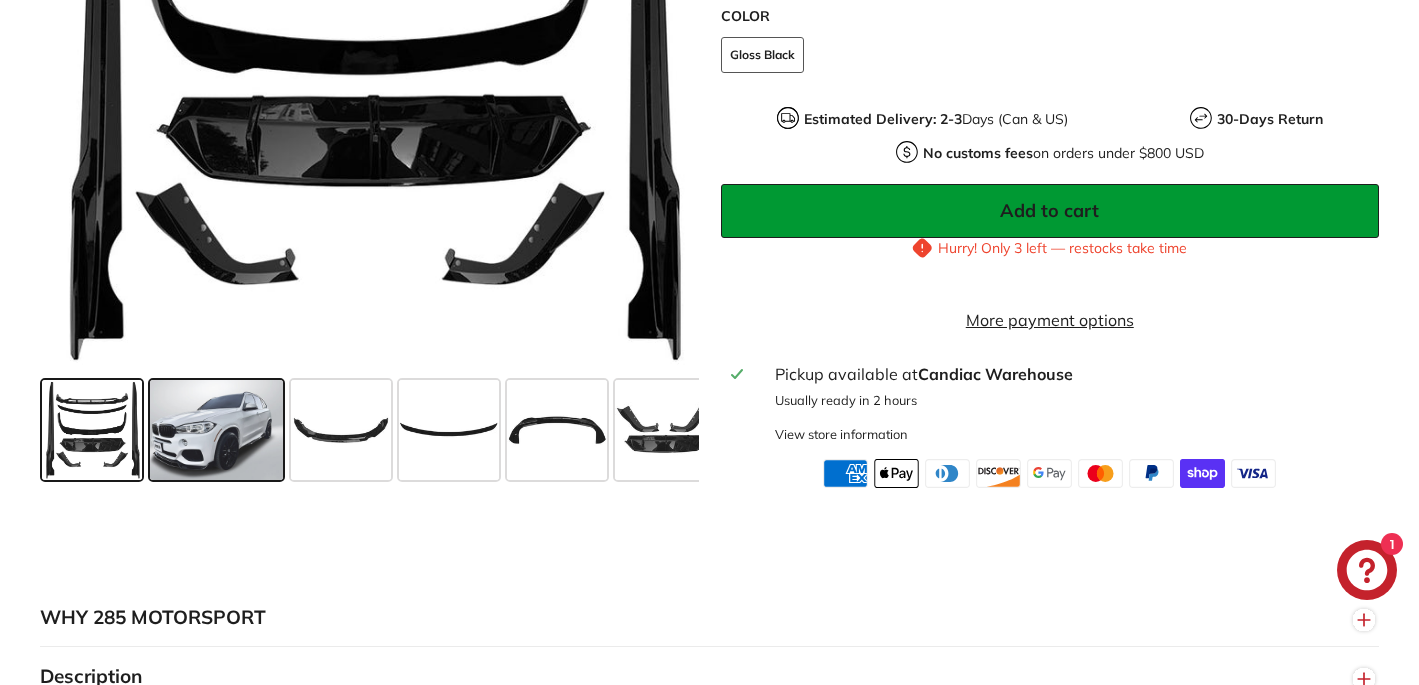 click at bounding box center (216, 430) 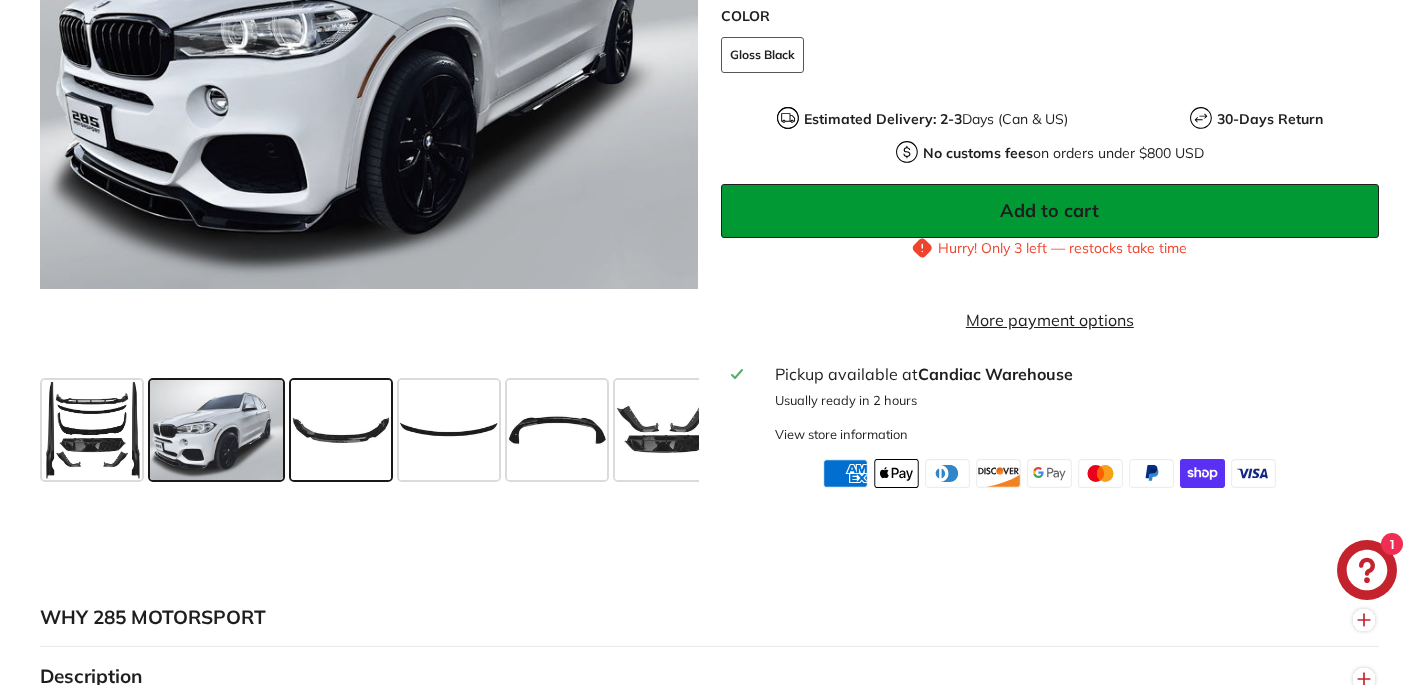 click at bounding box center [341, 430] 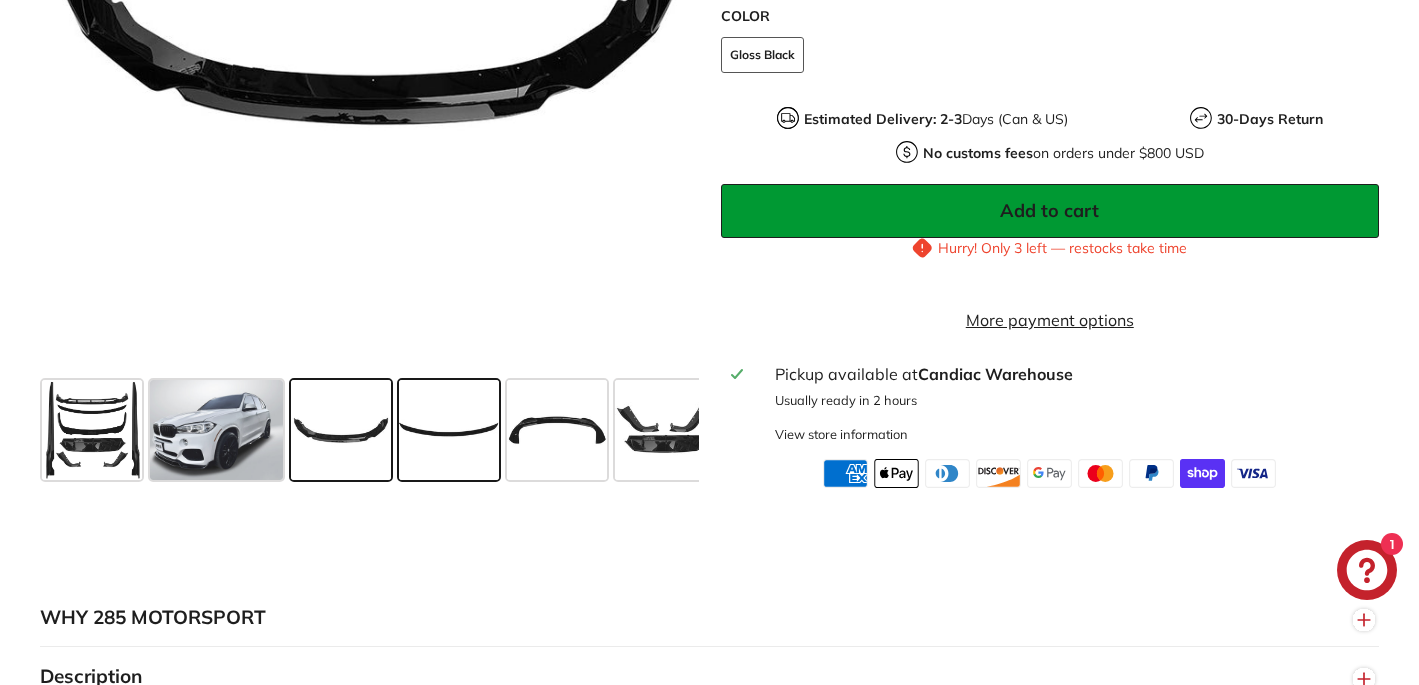 click at bounding box center (449, 430) 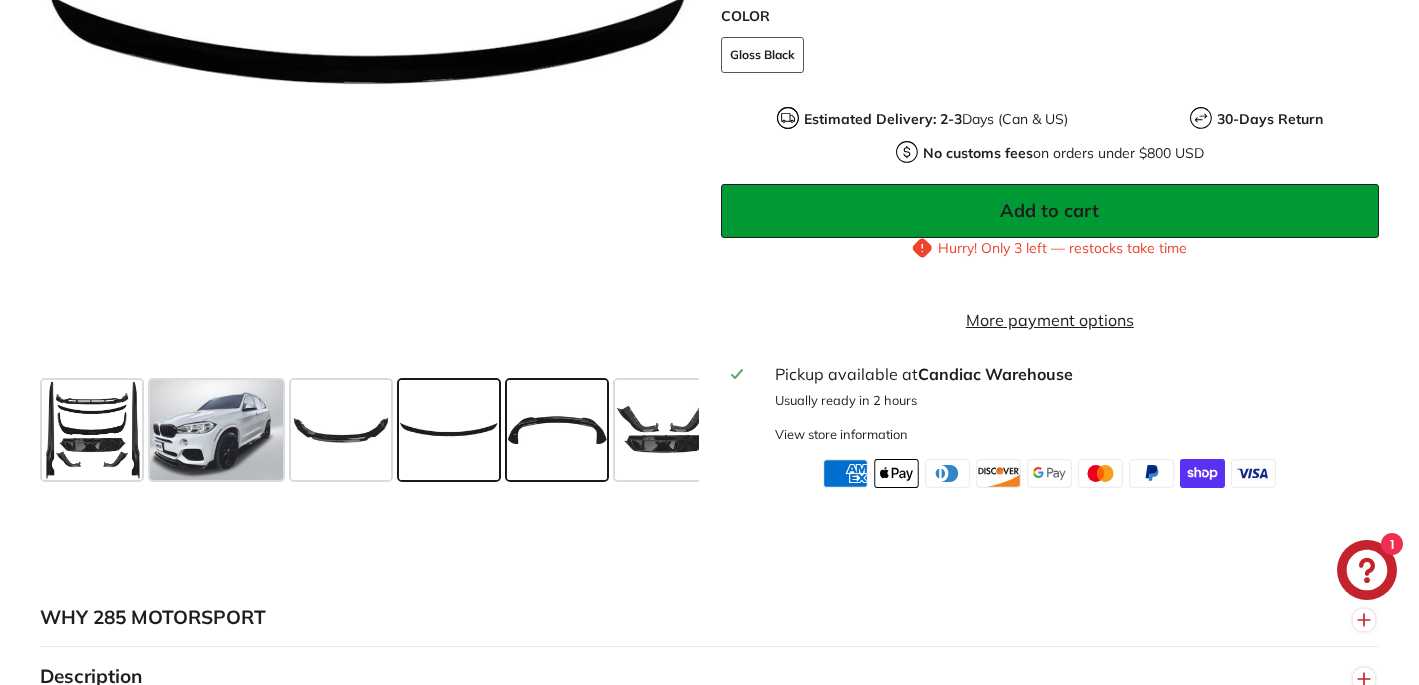 click at bounding box center (557, 430) 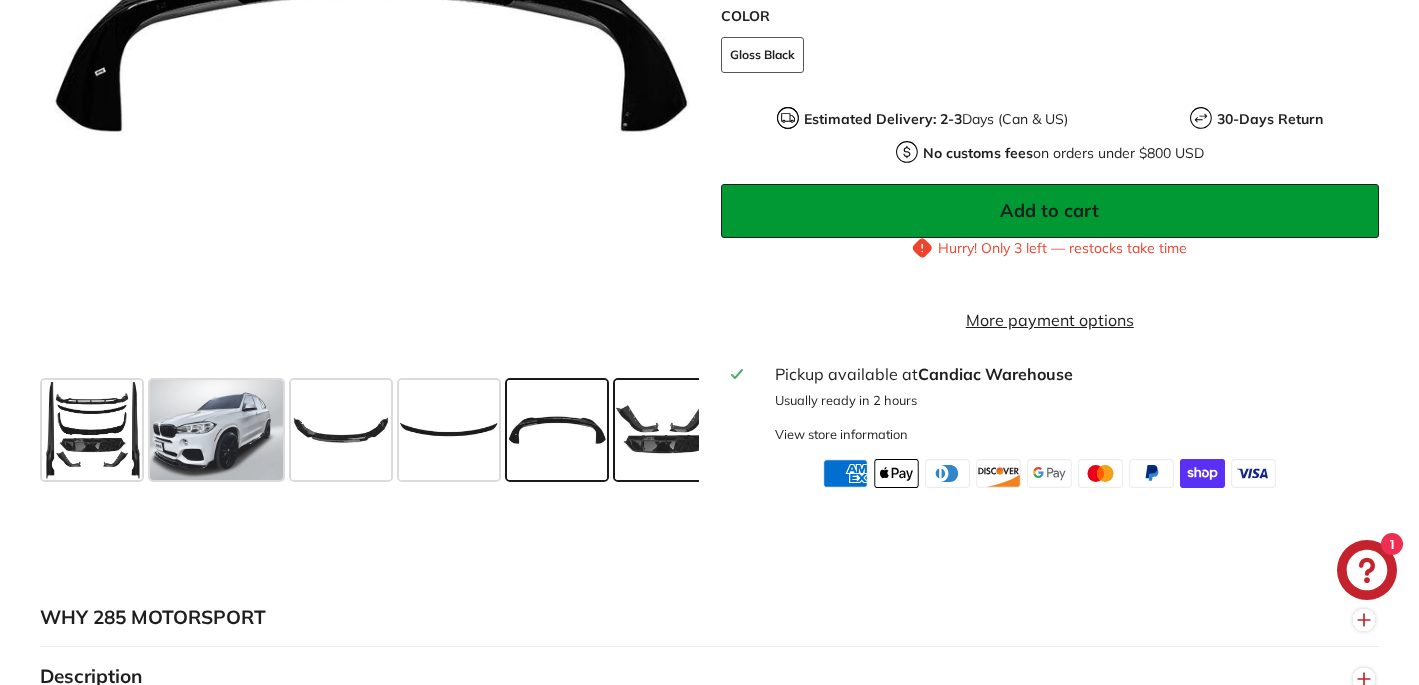 click at bounding box center [665, 430] 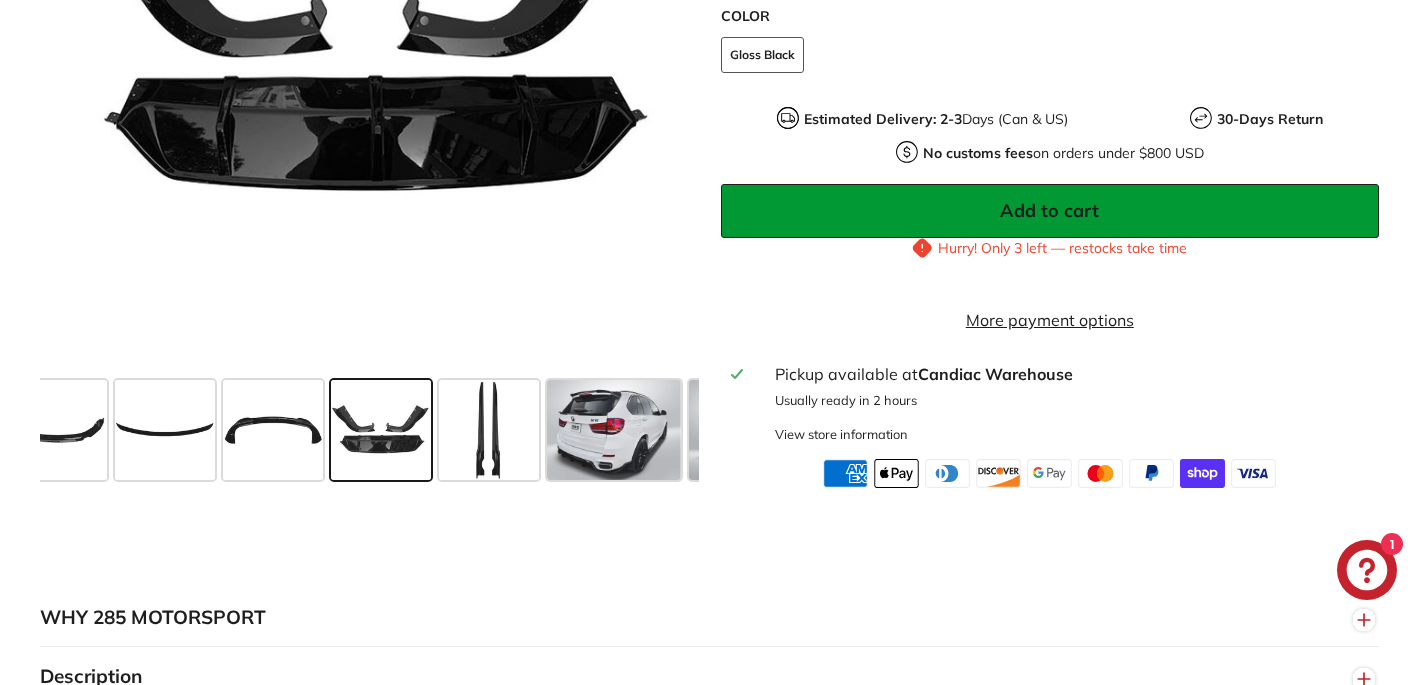 scroll, scrollTop: 0, scrollLeft: 295, axis: horizontal 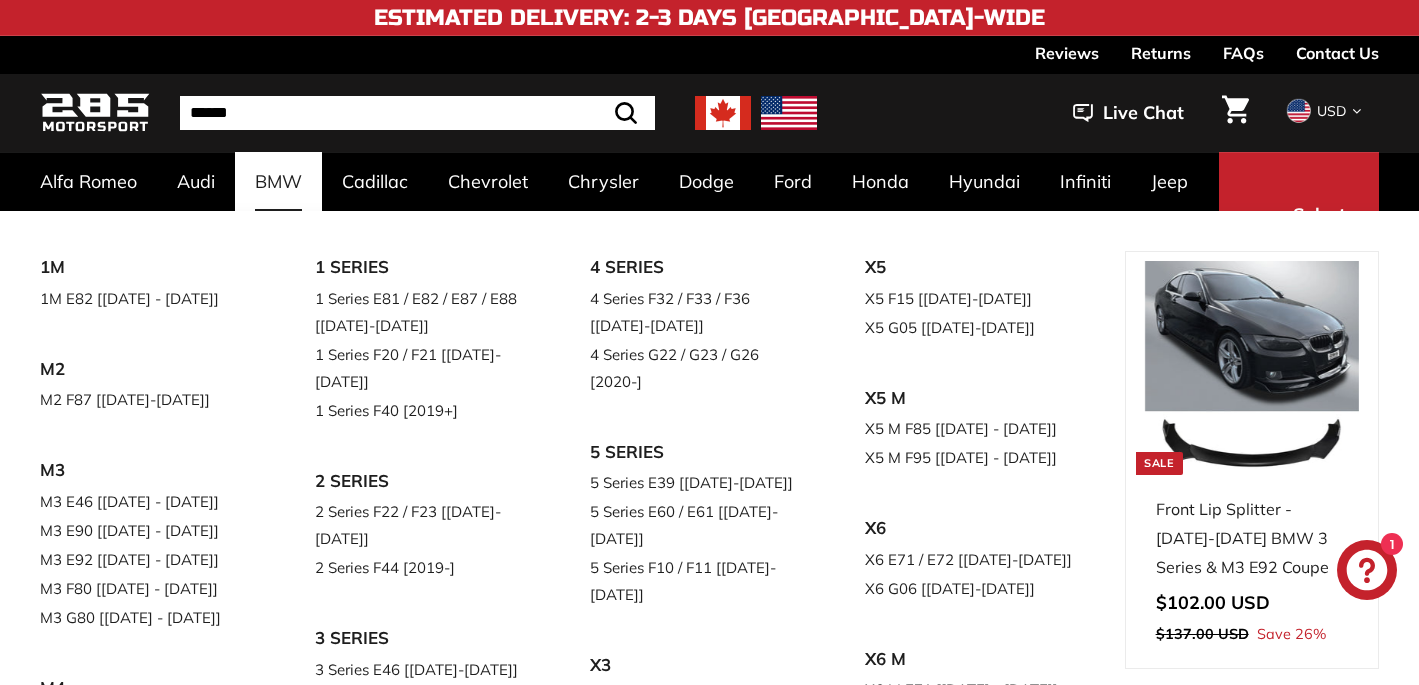 click on "BMW" at bounding box center [278, 181] 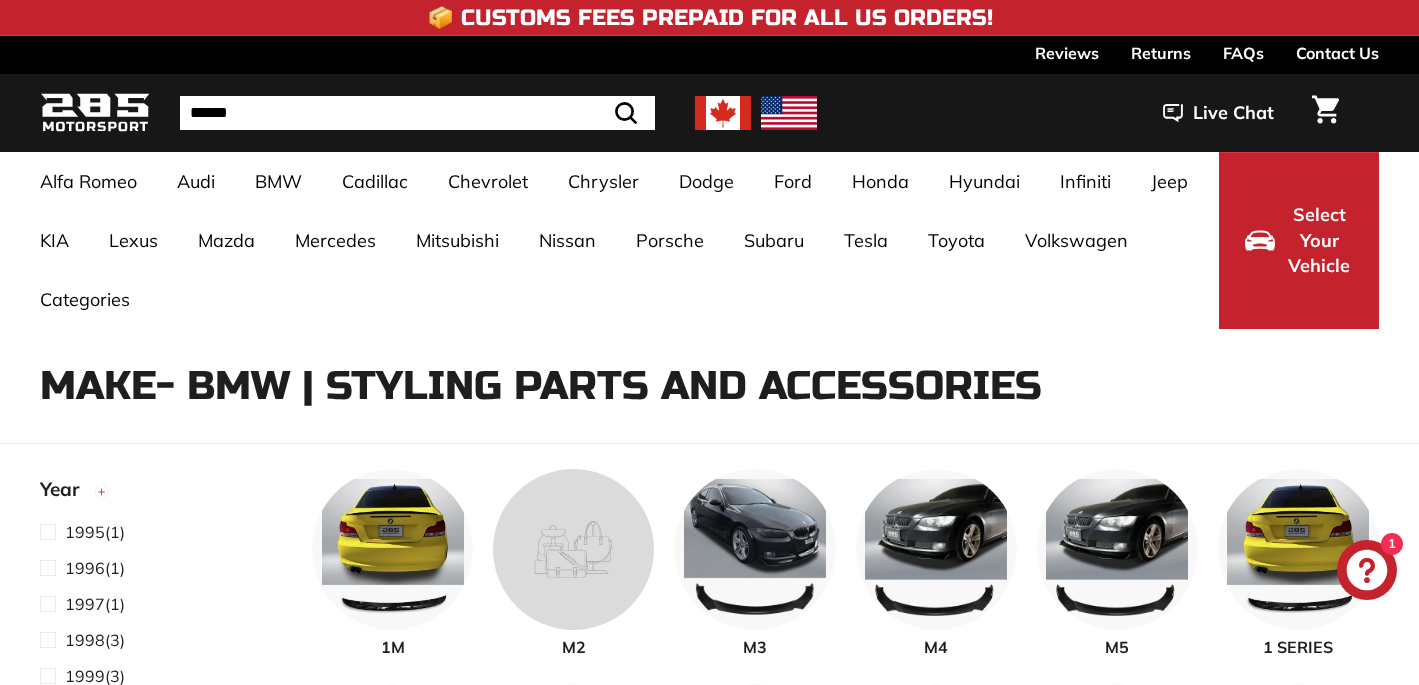select on "**********" 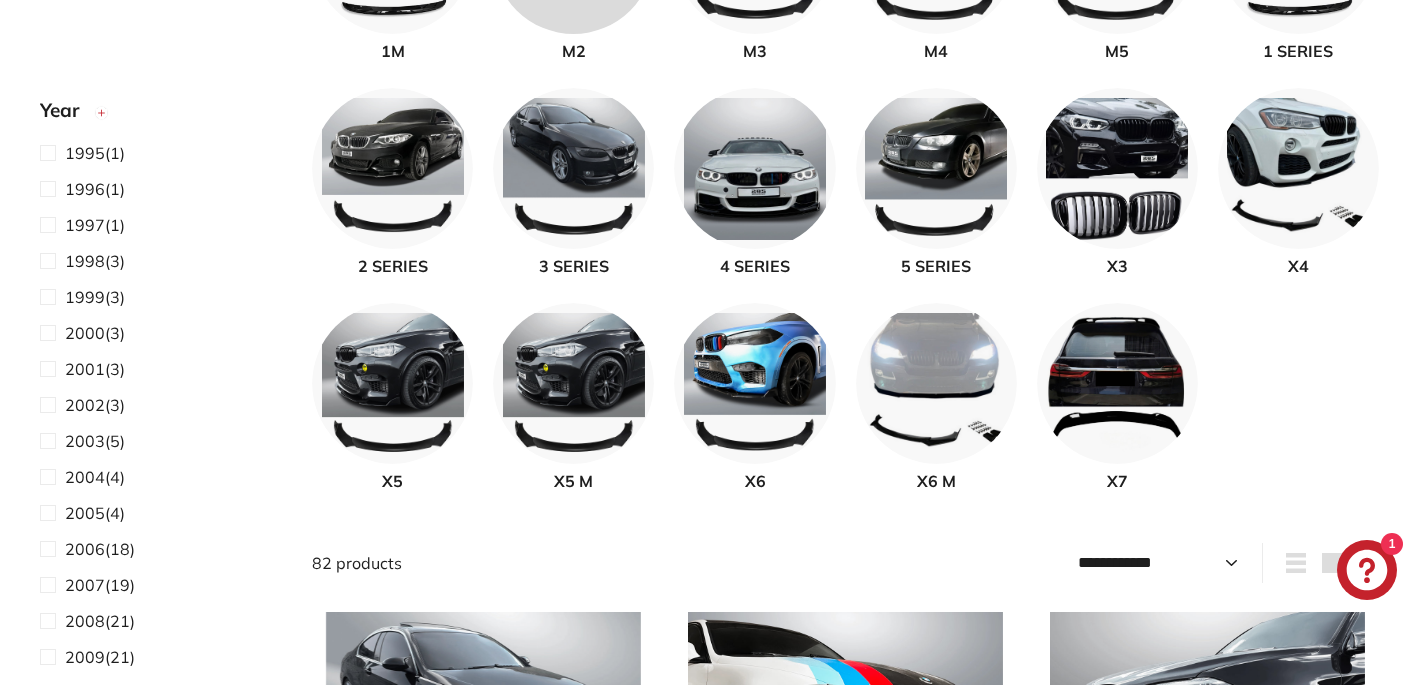 scroll, scrollTop: 600, scrollLeft: 0, axis: vertical 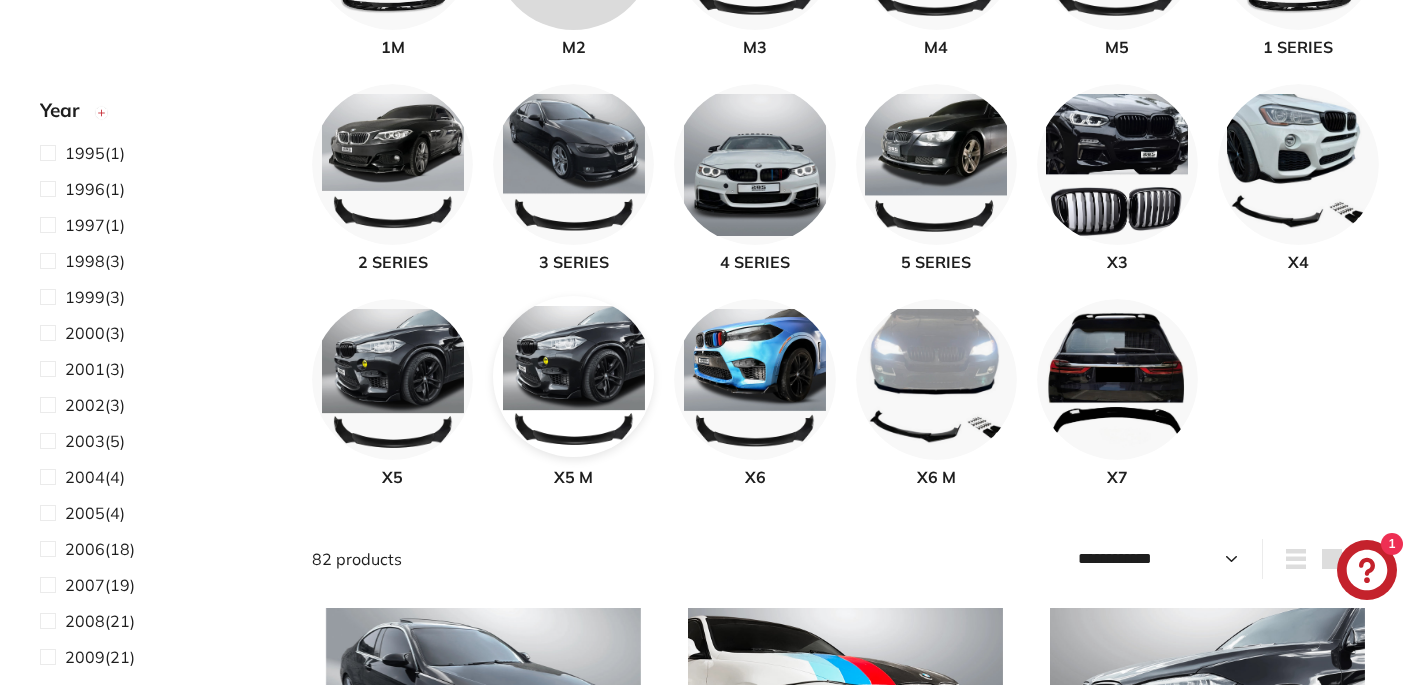 click at bounding box center (573, 376) 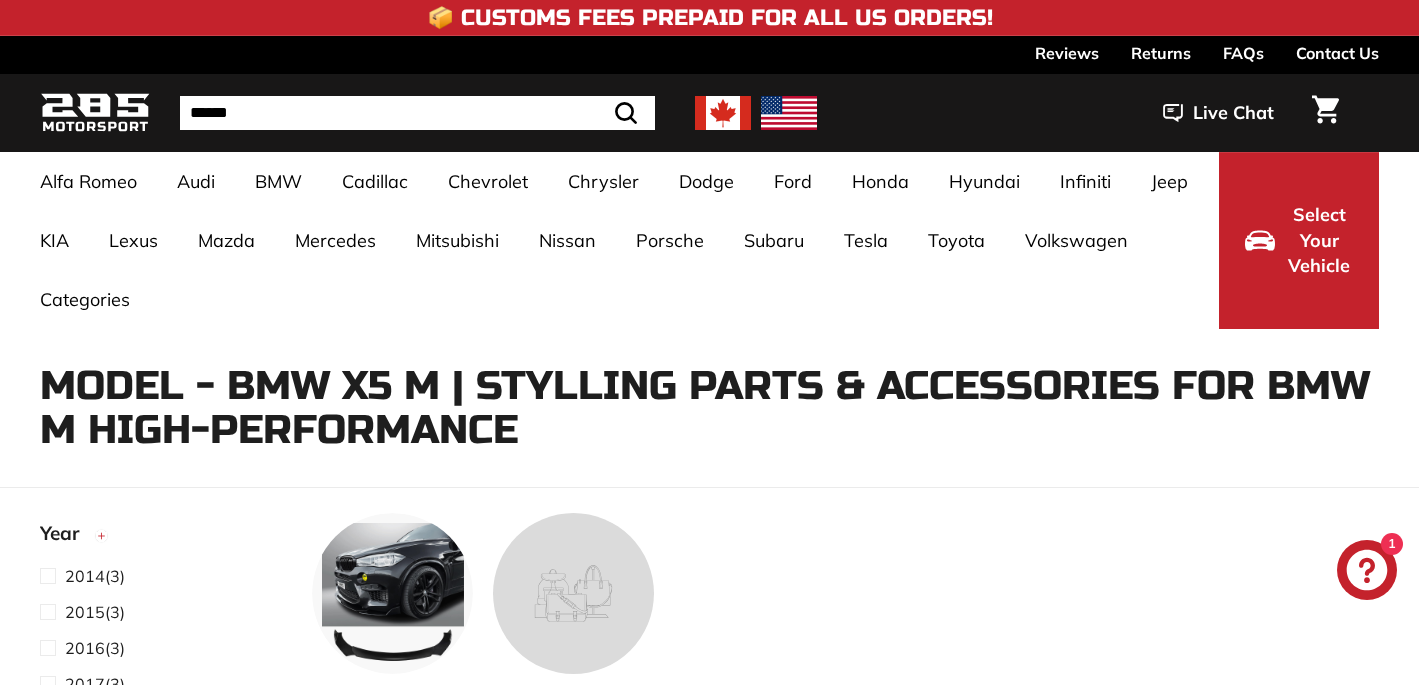 select on "**********" 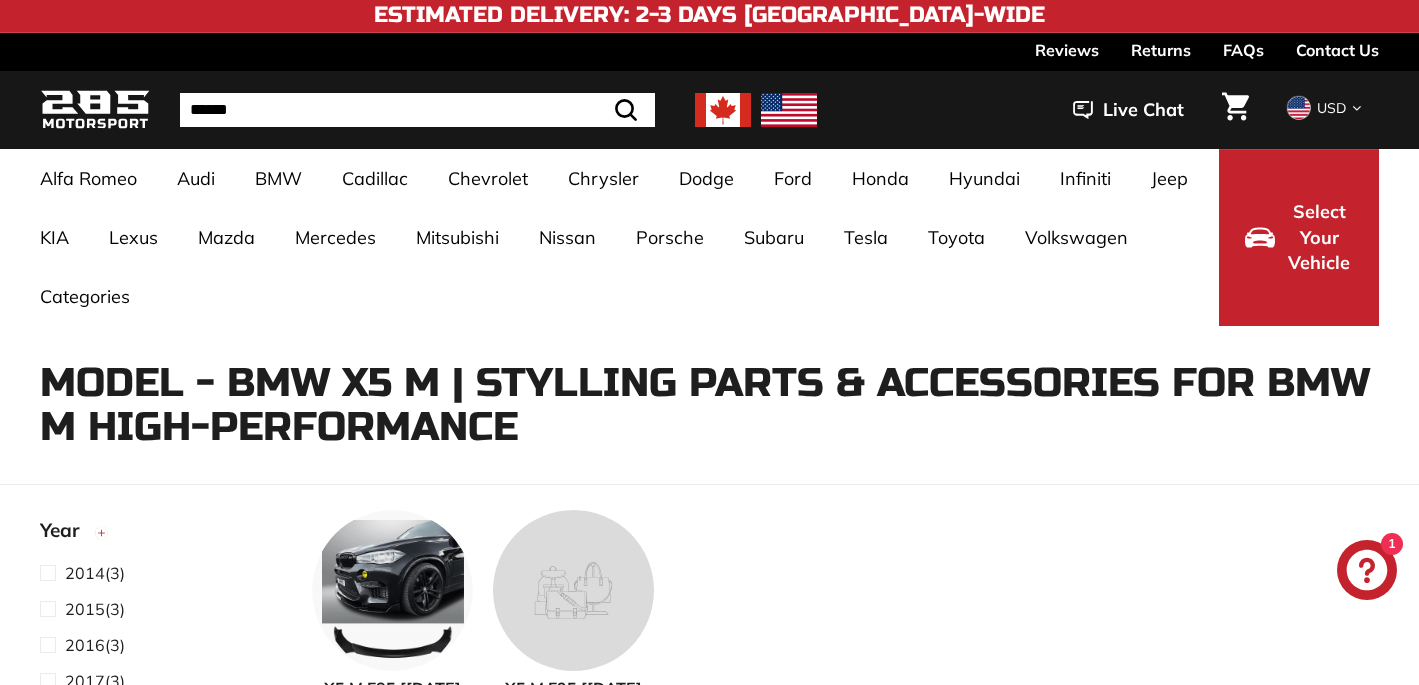 scroll, scrollTop: 0, scrollLeft: 0, axis: both 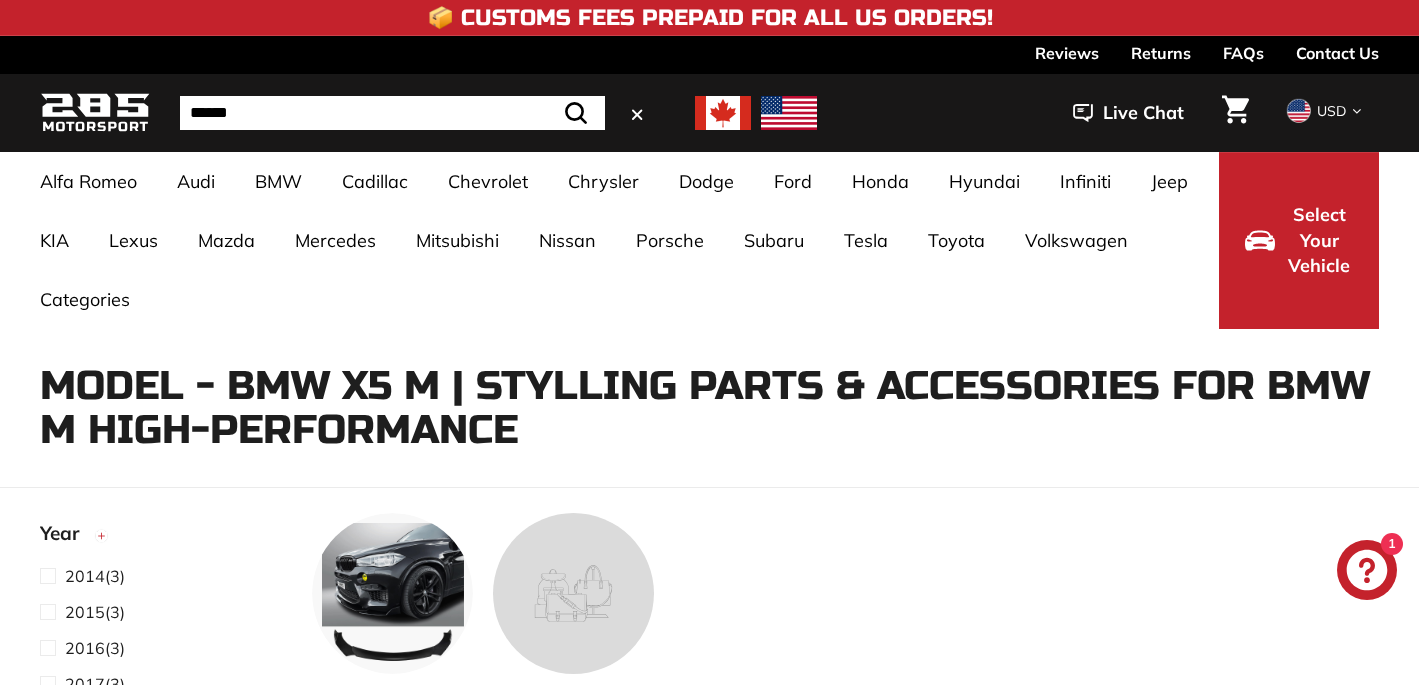 click at bounding box center (392, 113) 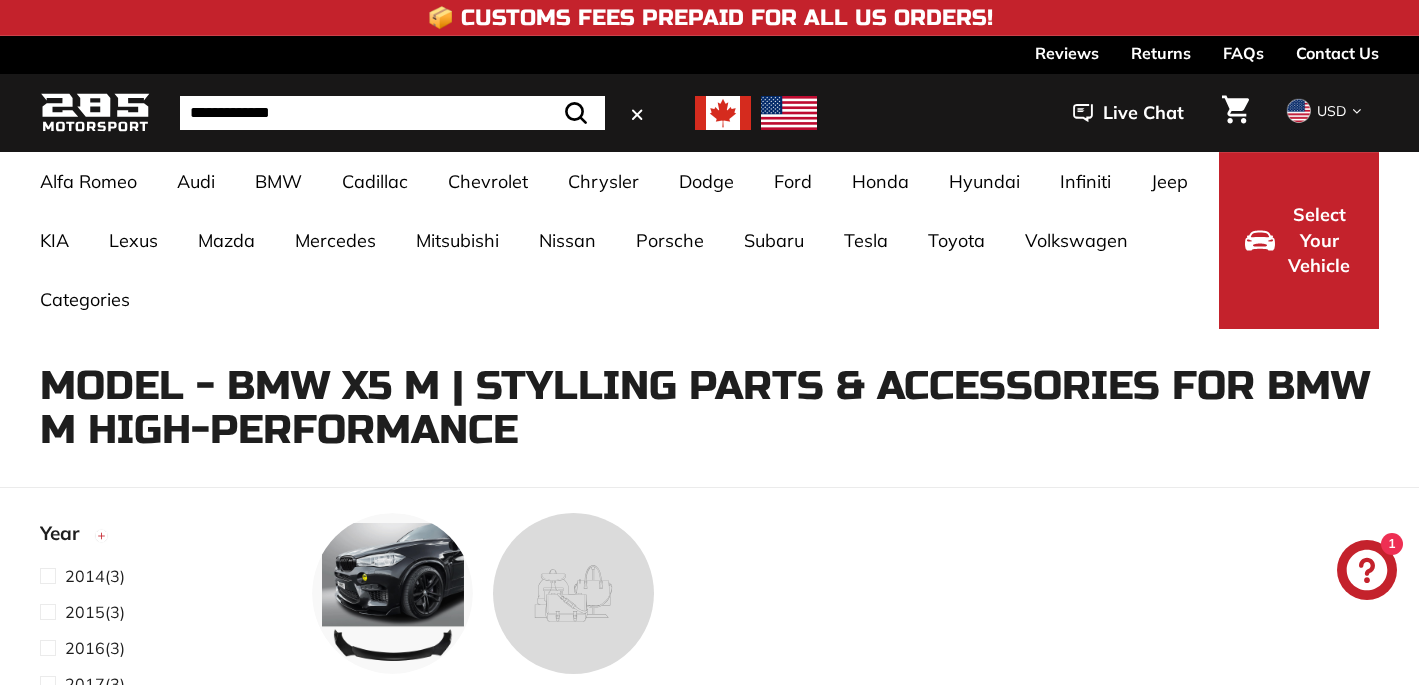 click on "**********" at bounding box center [392, 113] 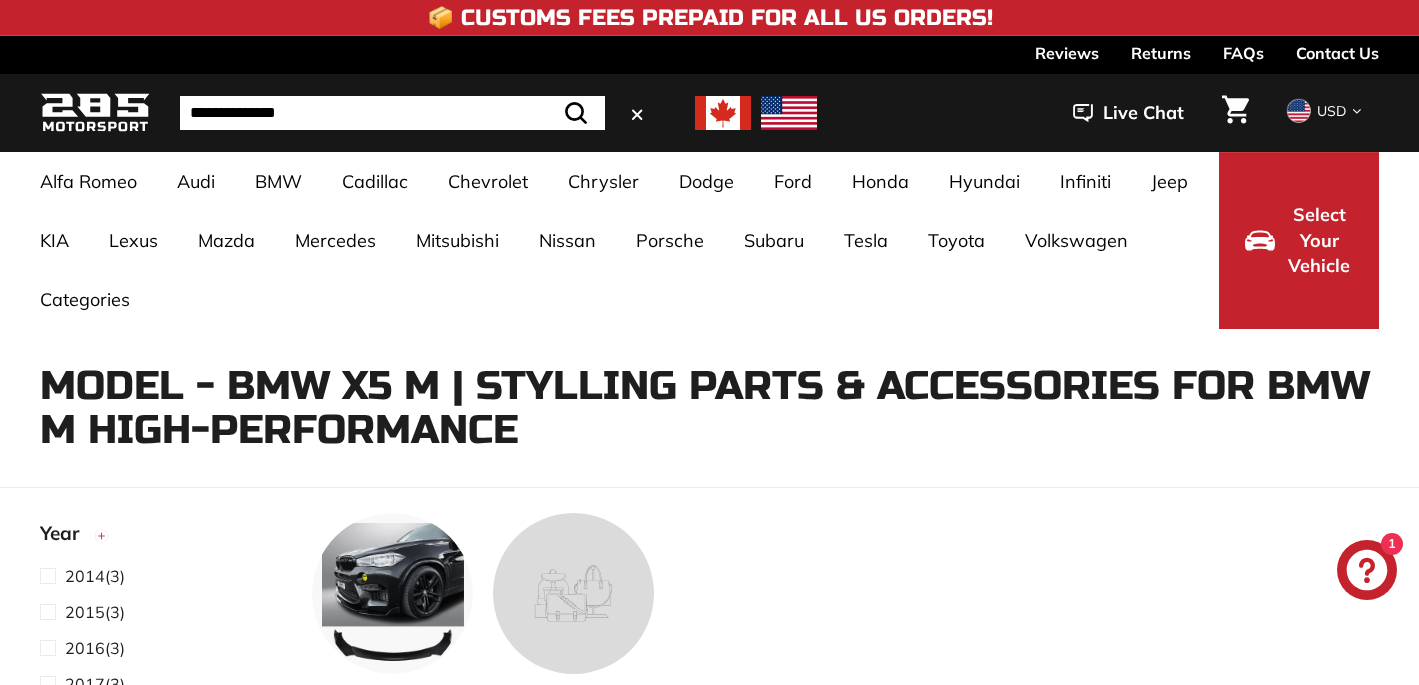 type on "**********" 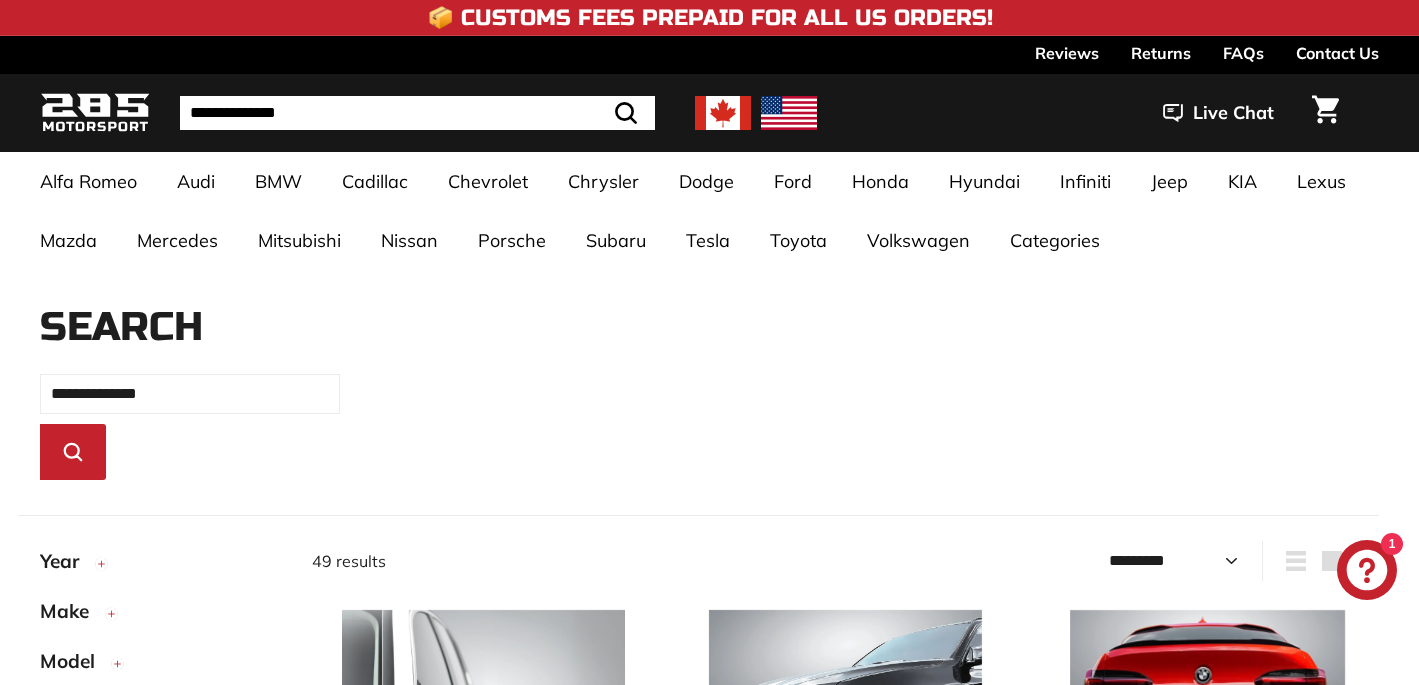select on "*********" 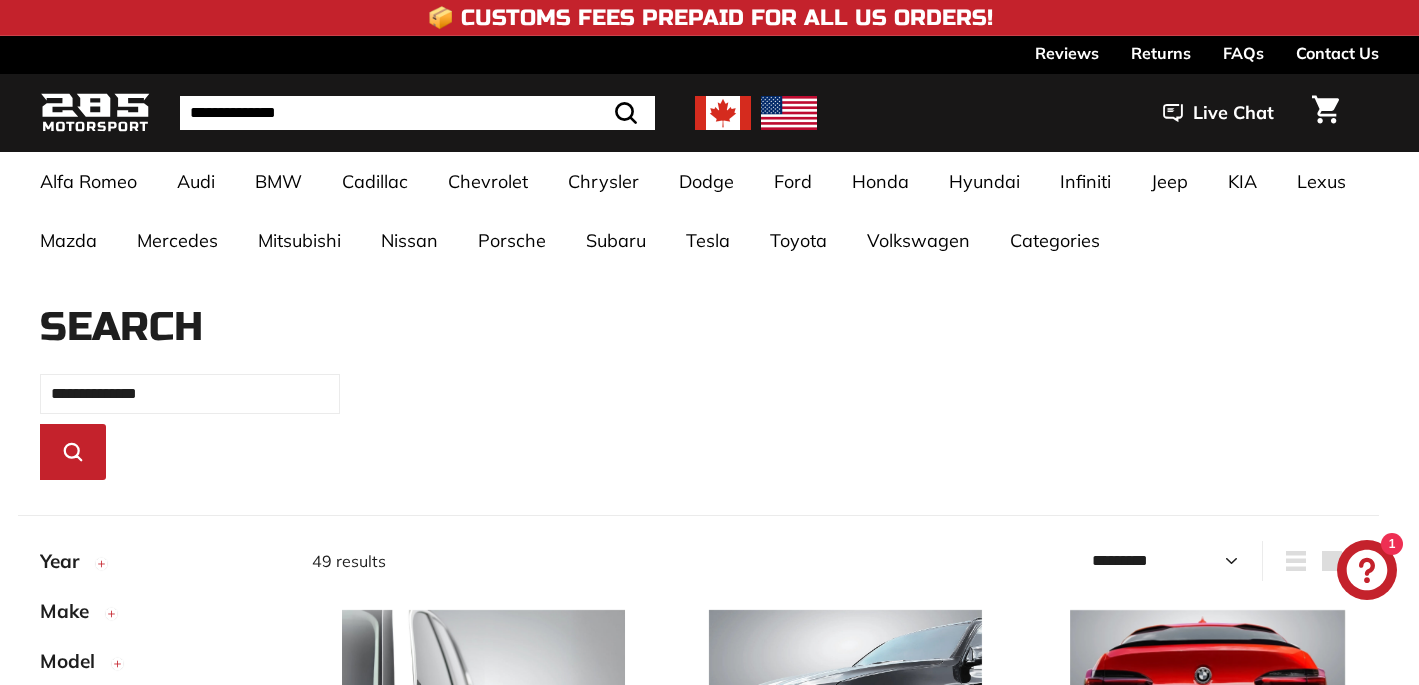 scroll, scrollTop: 0, scrollLeft: 0, axis: both 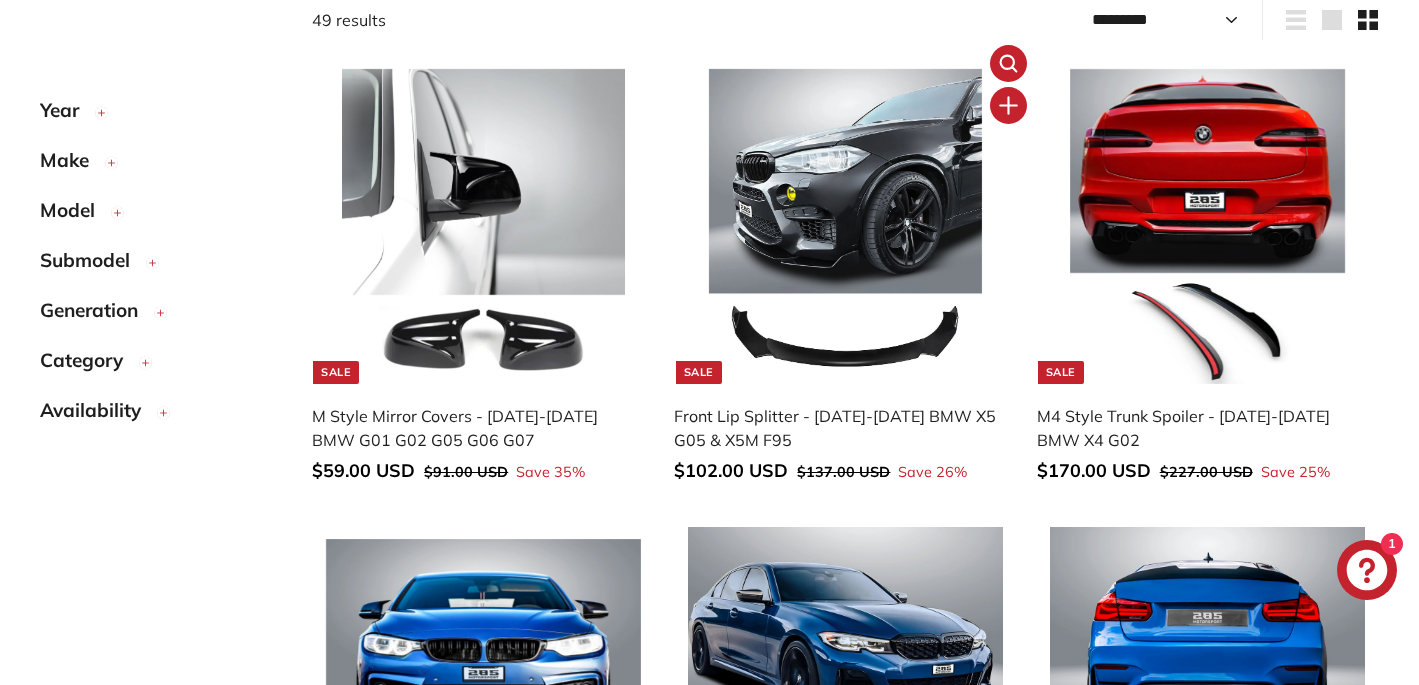 click at bounding box center (845, 226) 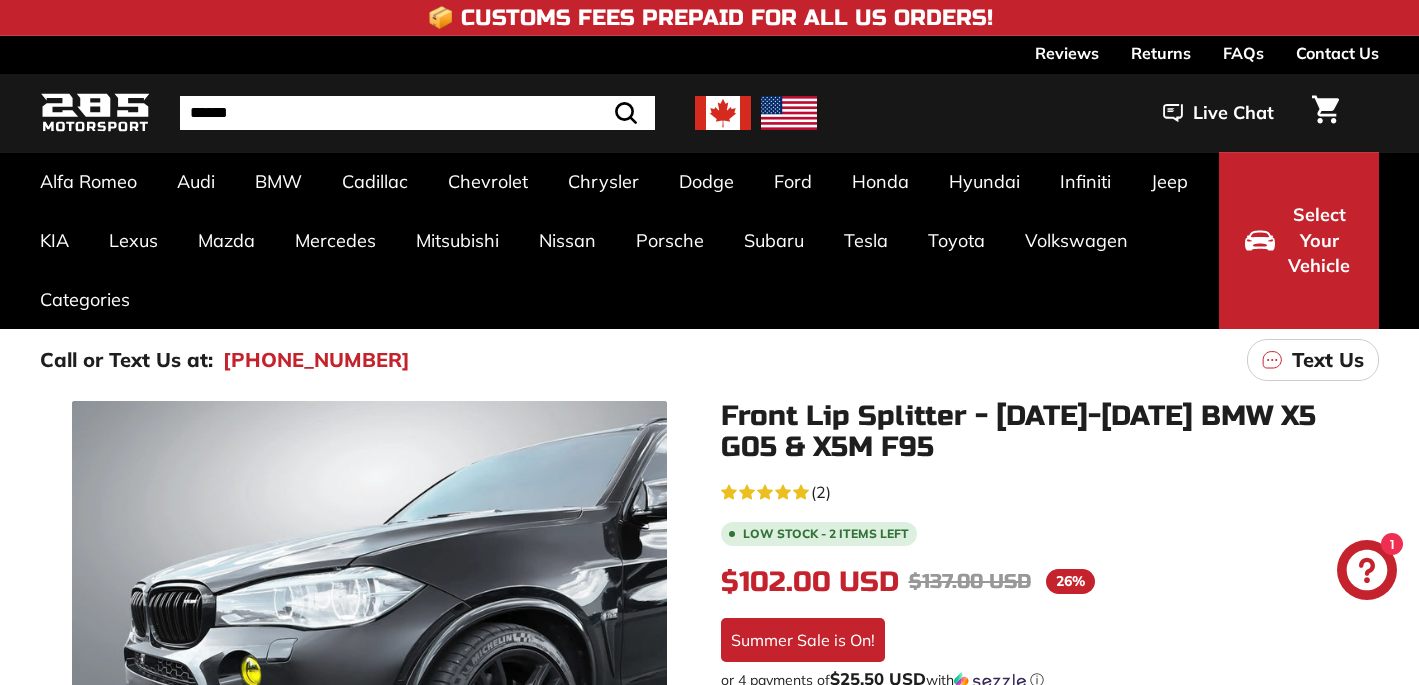 scroll, scrollTop: 0, scrollLeft: 0, axis: both 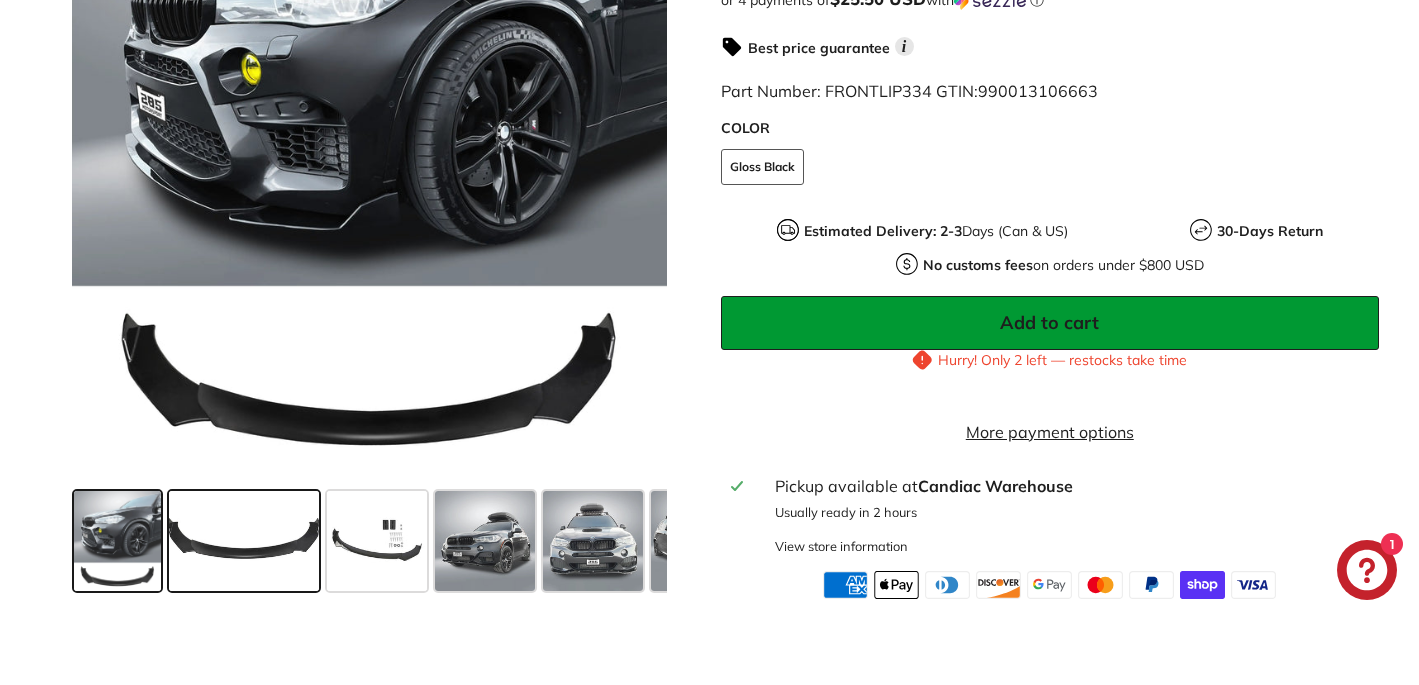 click at bounding box center [244, 541] 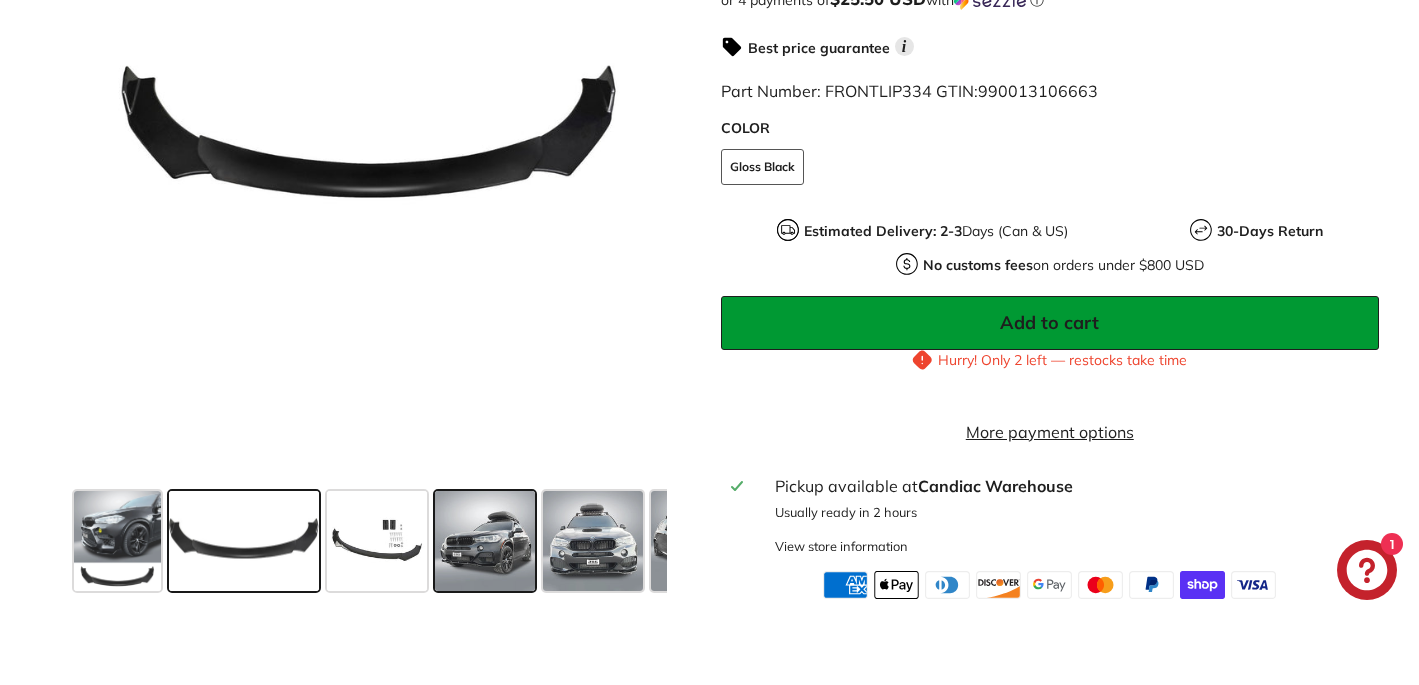click at bounding box center [485, 541] 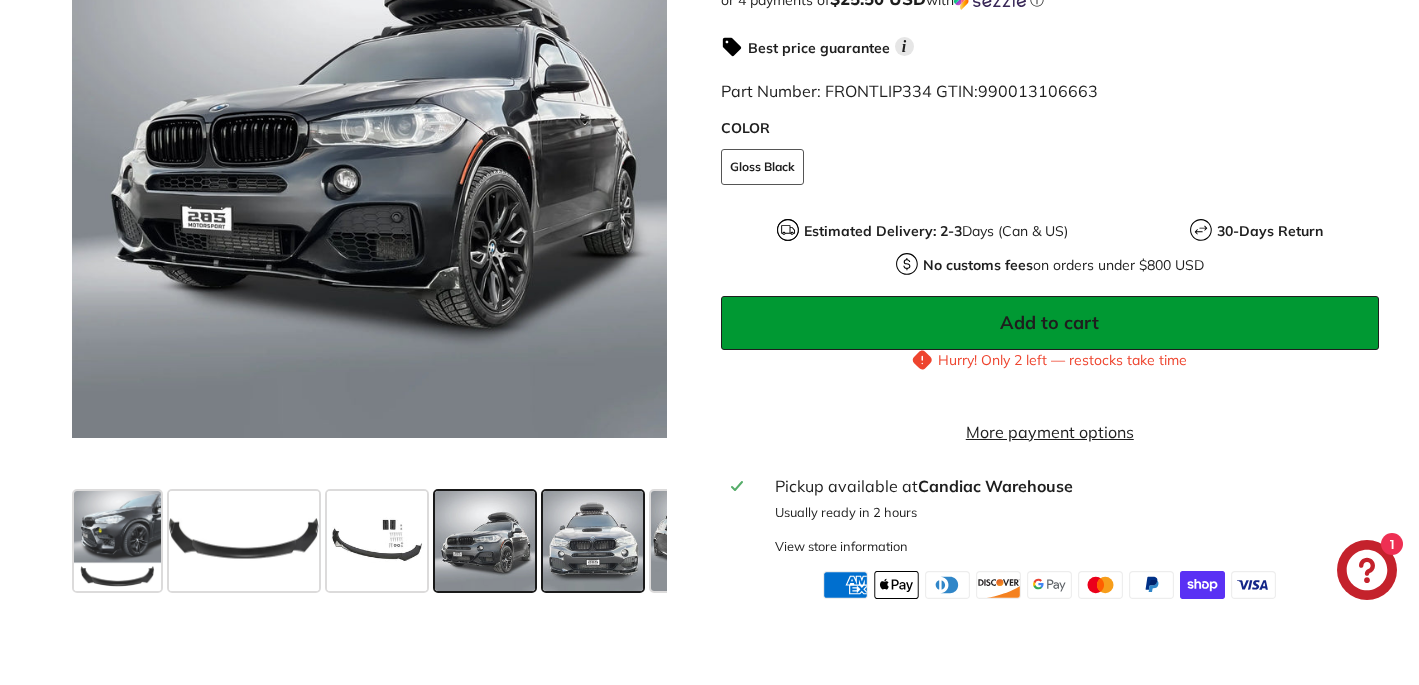 click at bounding box center [593, 541] 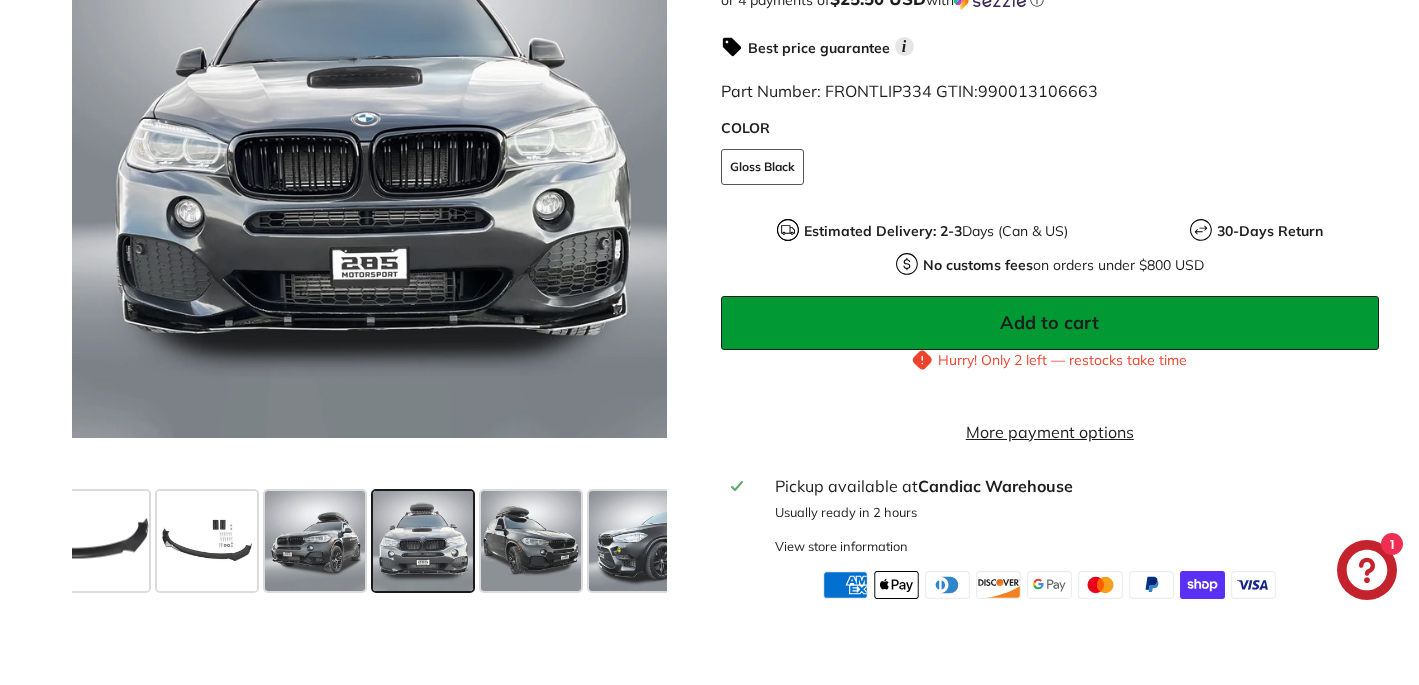 scroll, scrollTop: 0, scrollLeft: 223, axis: horizontal 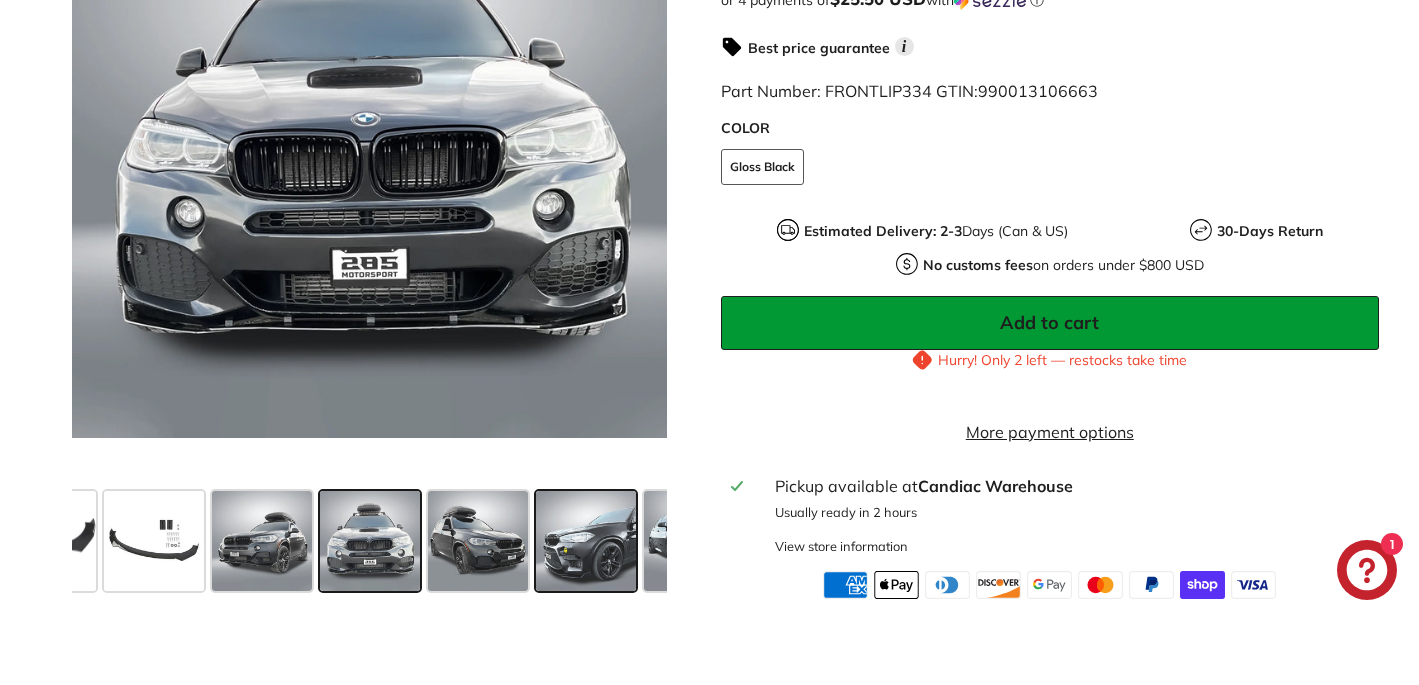 click at bounding box center [586, 541] 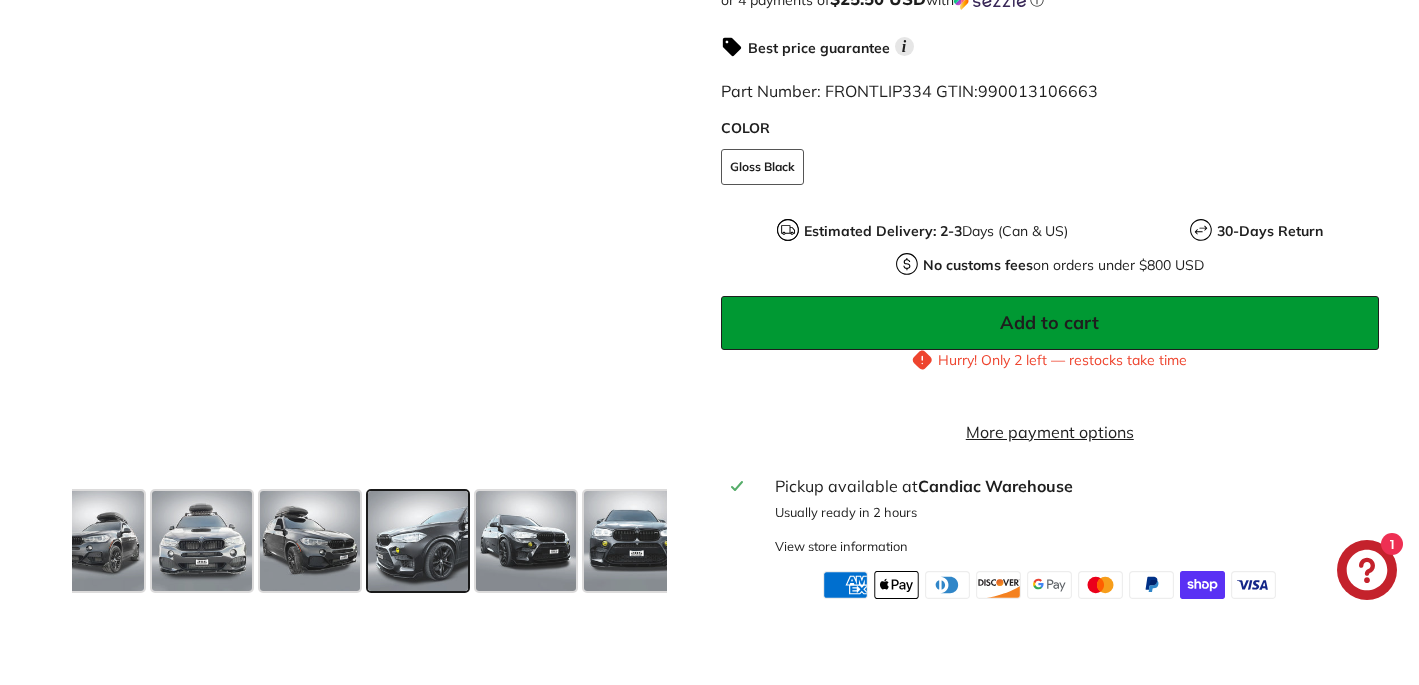 scroll, scrollTop: 0, scrollLeft: 439, axis: horizontal 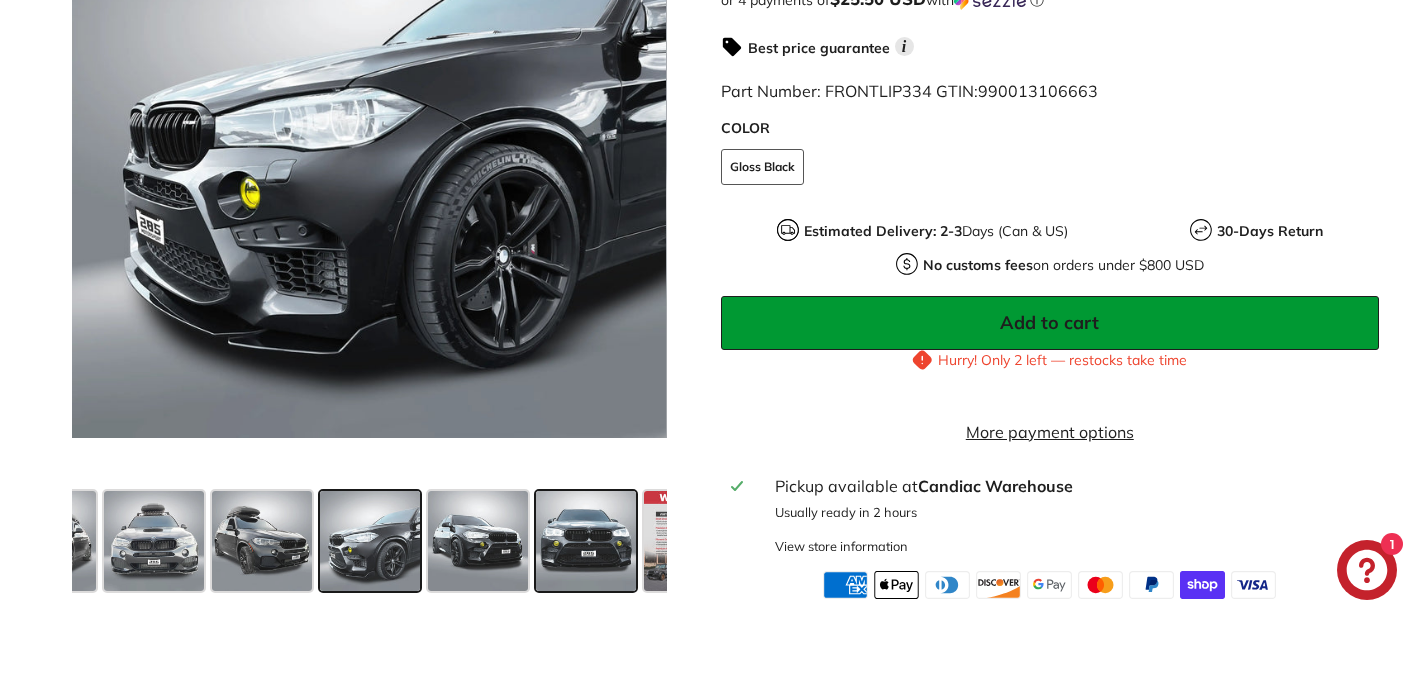 click at bounding box center [586, 541] 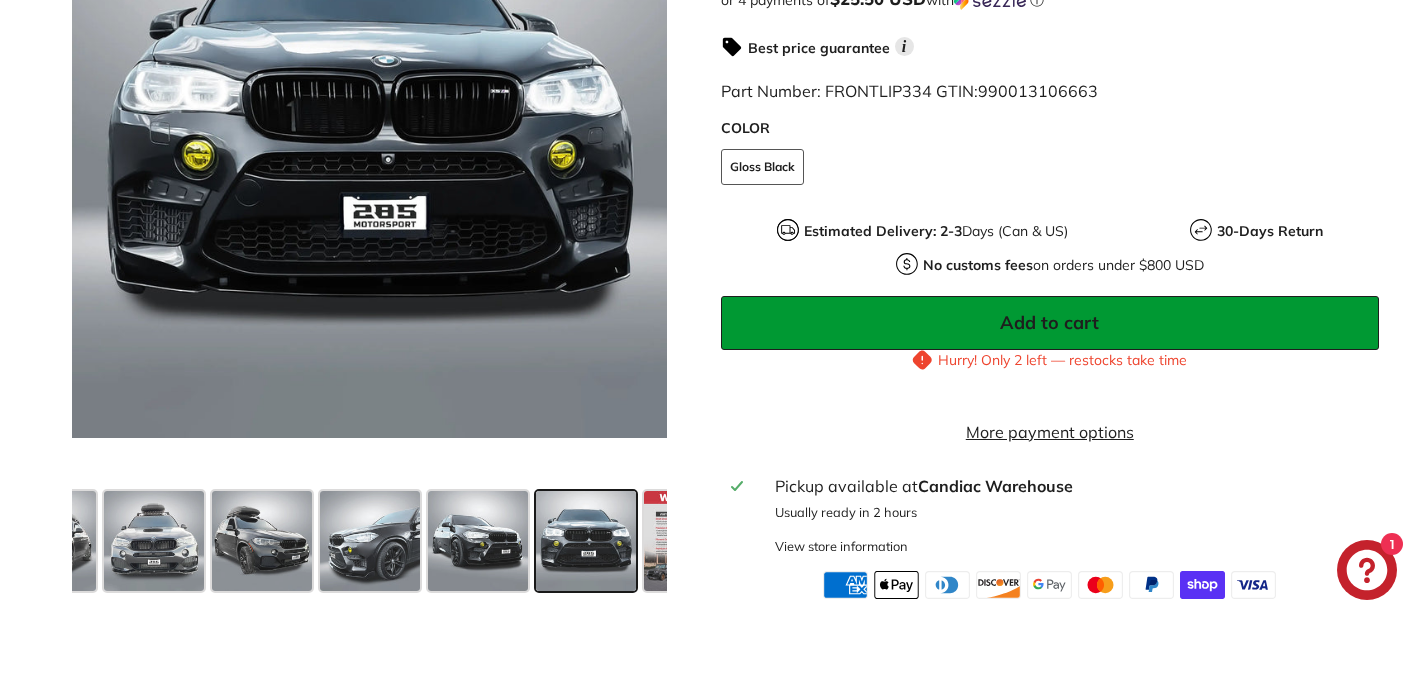 scroll, scrollTop: 0, scrollLeft: 519, axis: horizontal 